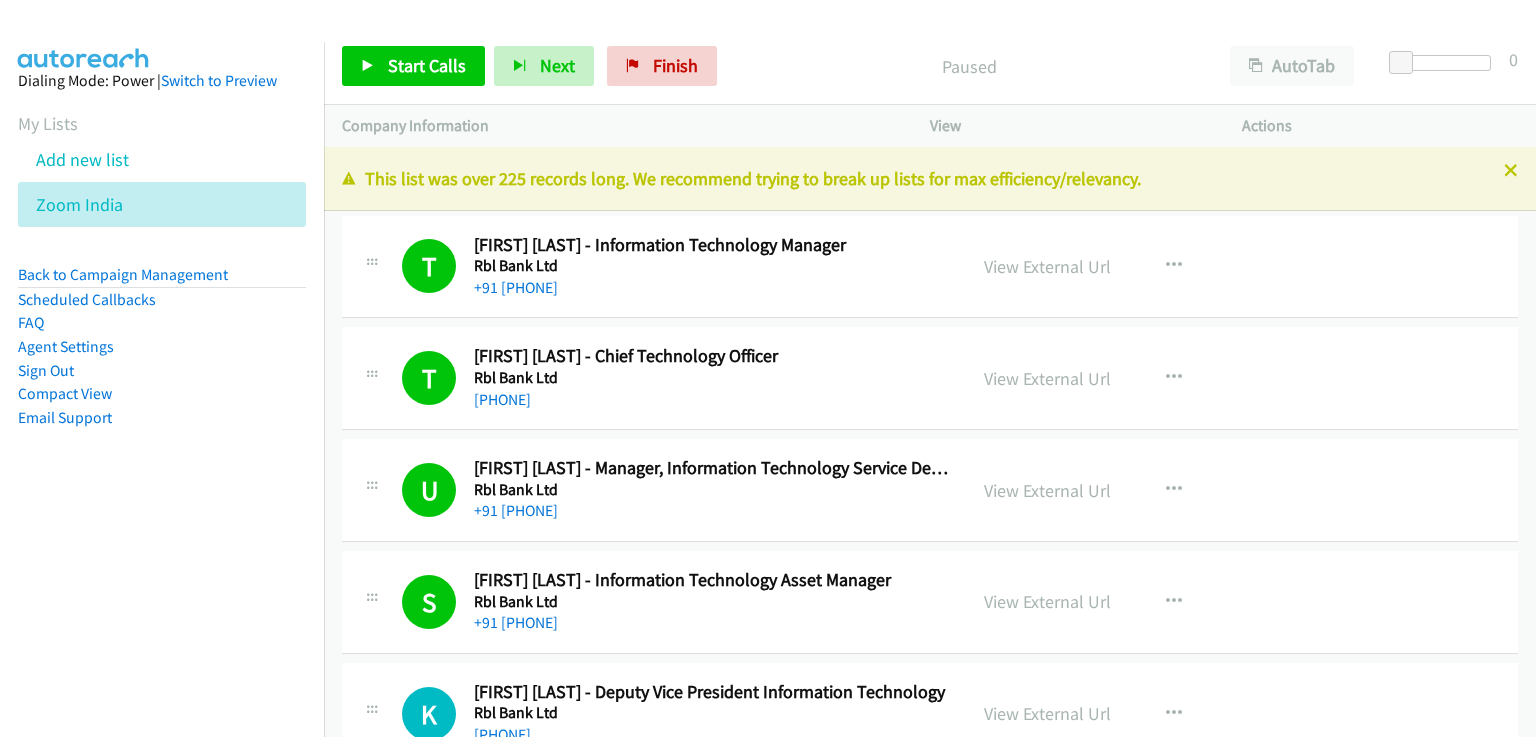 scroll, scrollTop: 0, scrollLeft: 0, axis: both 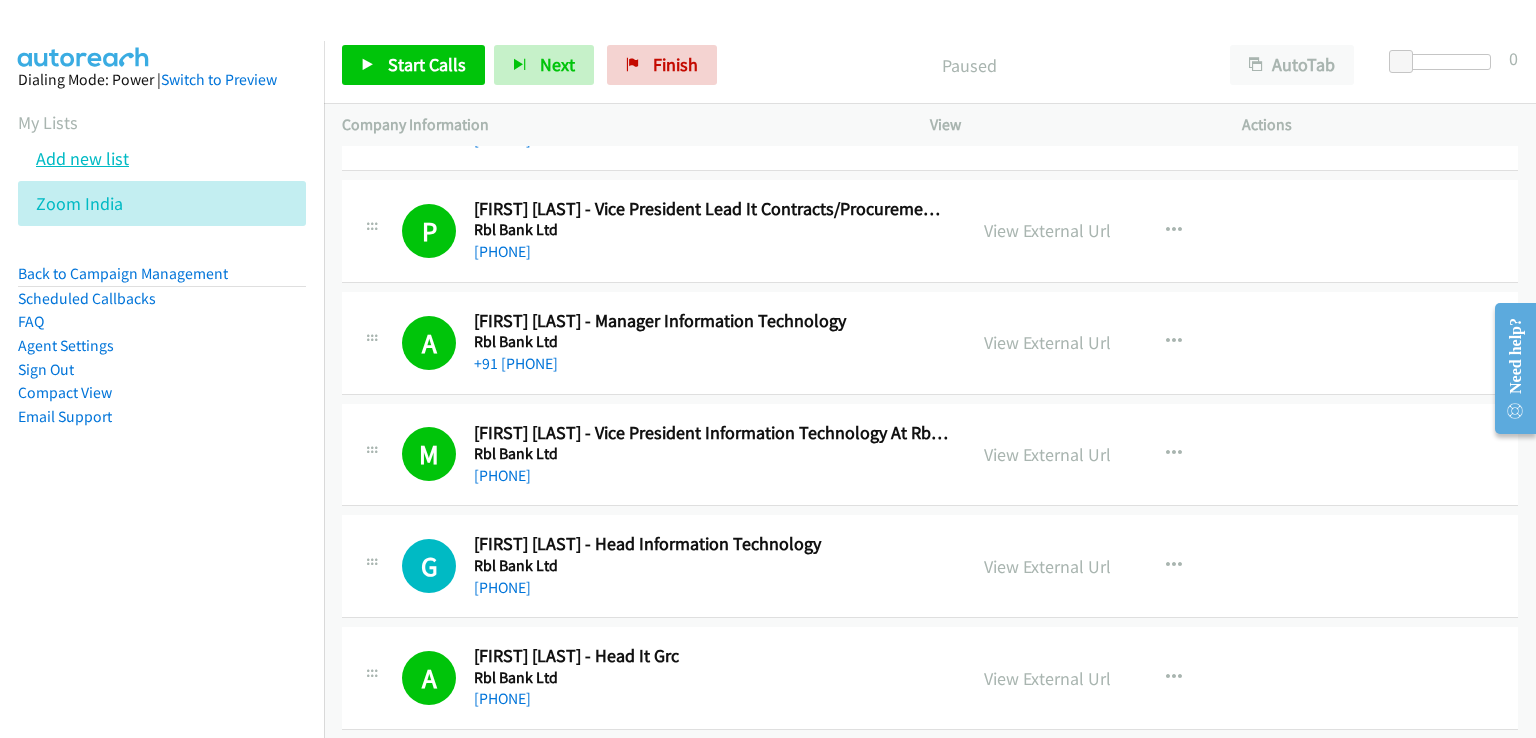 click on "Add new list" at bounding box center [82, 158] 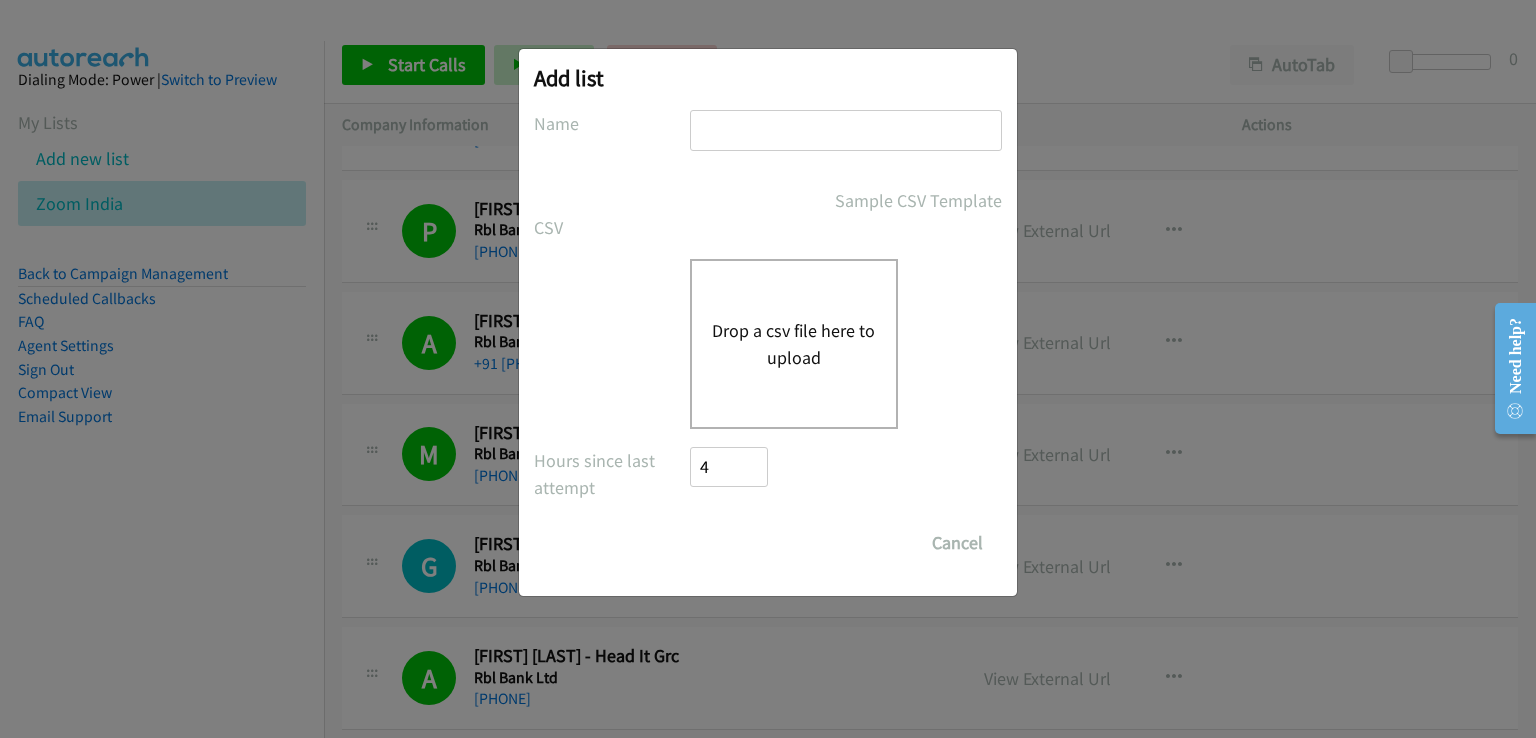 click at bounding box center (846, 130) 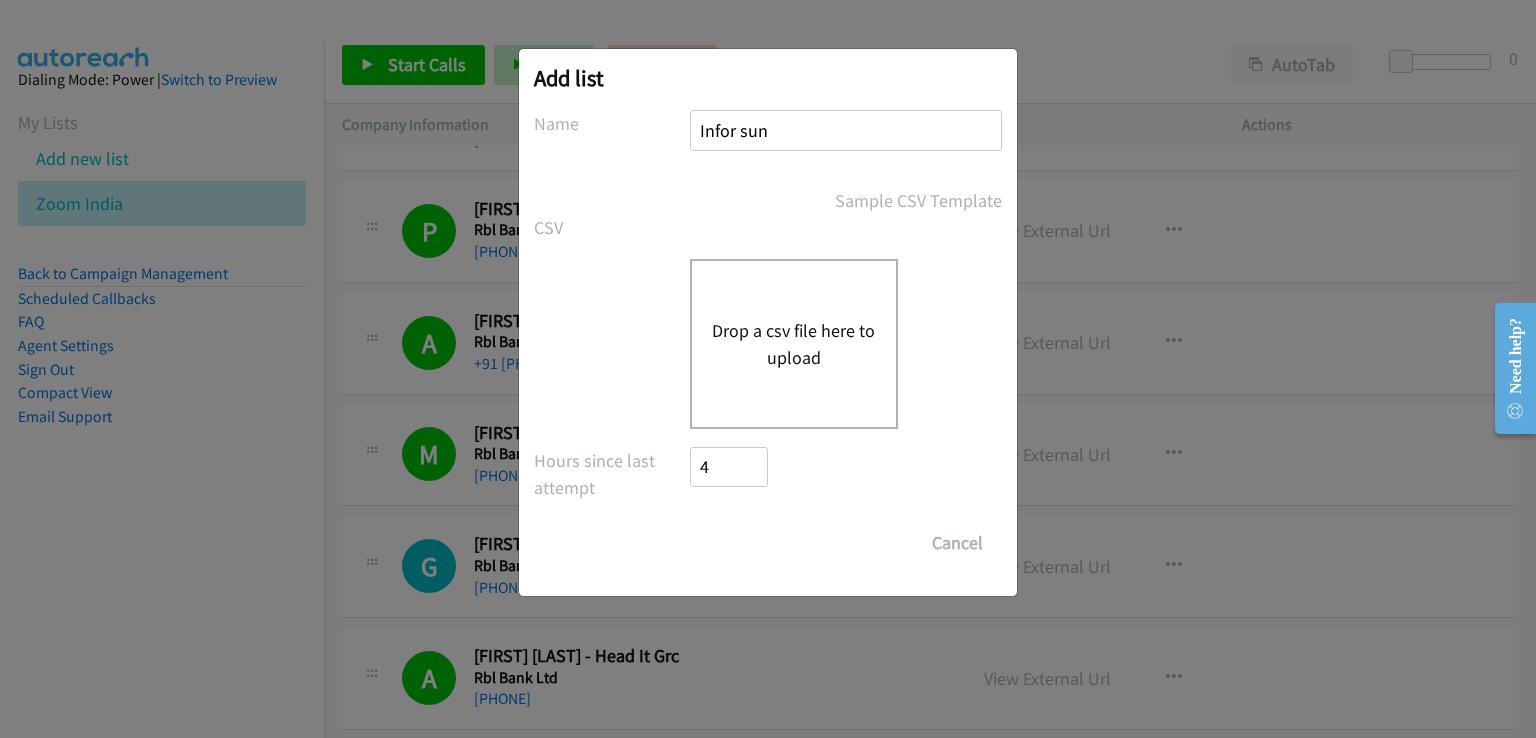 click on "Infor sun" at bounding box center (846, 130) 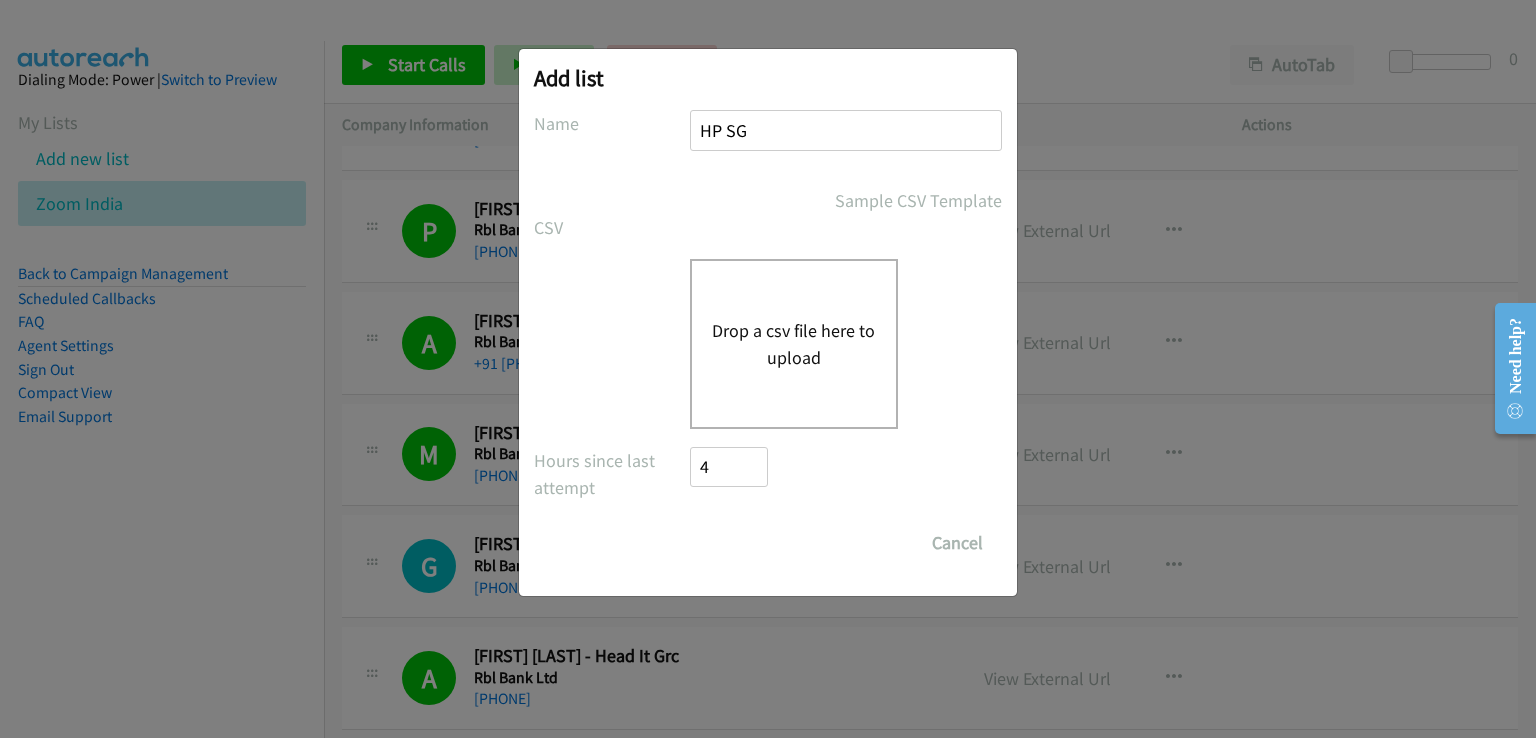 type on "HP SG" 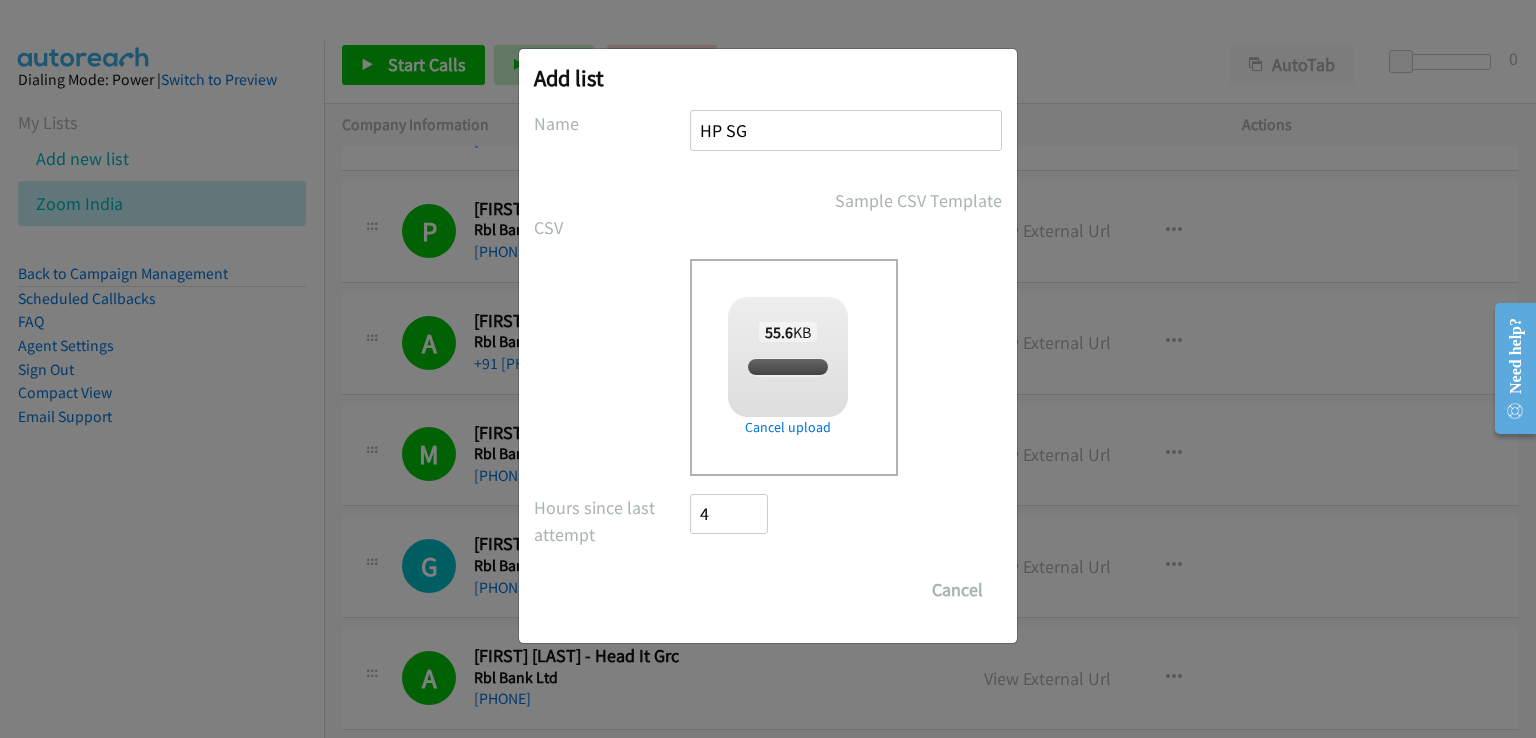 checkbox on "true" 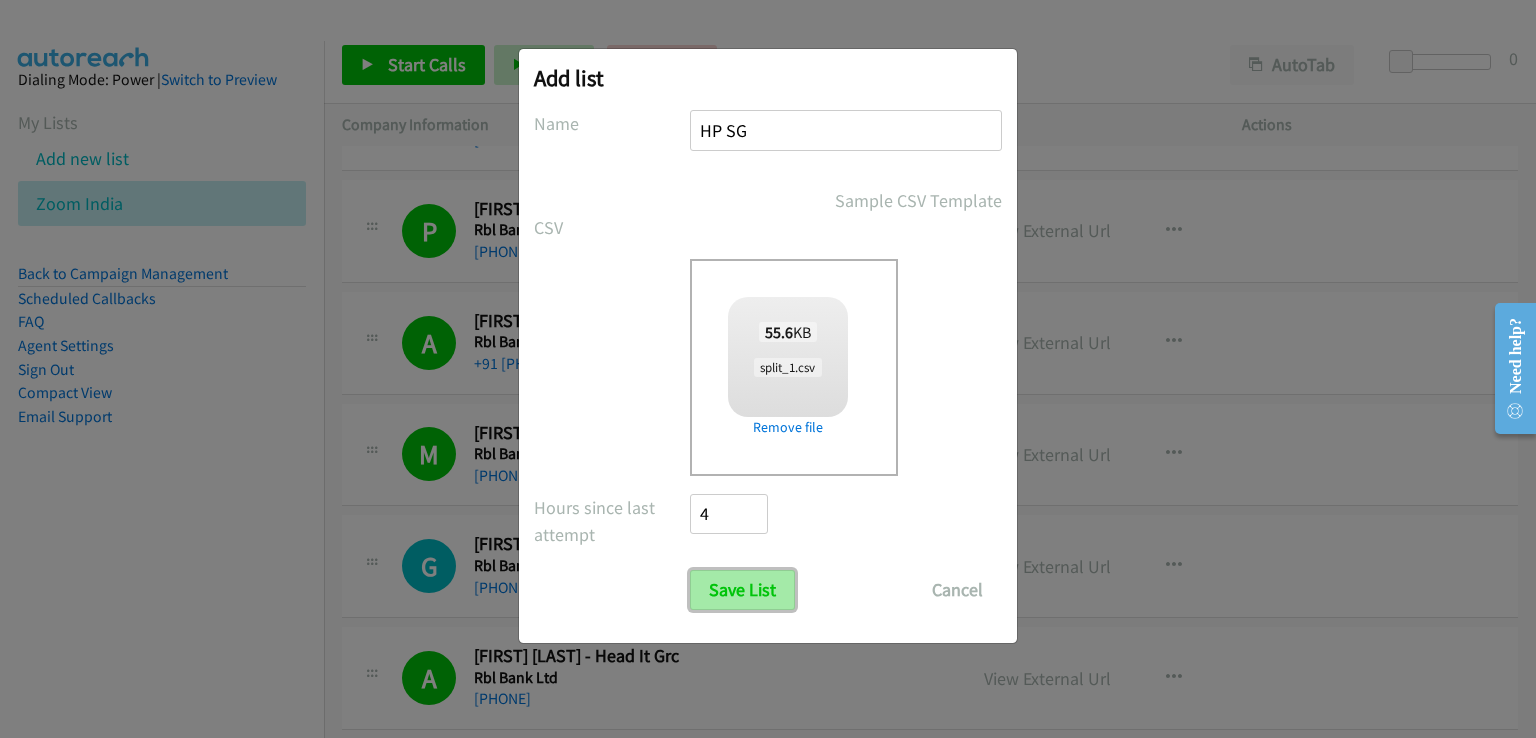 click on "Save List" at bounding box center [742, 590] 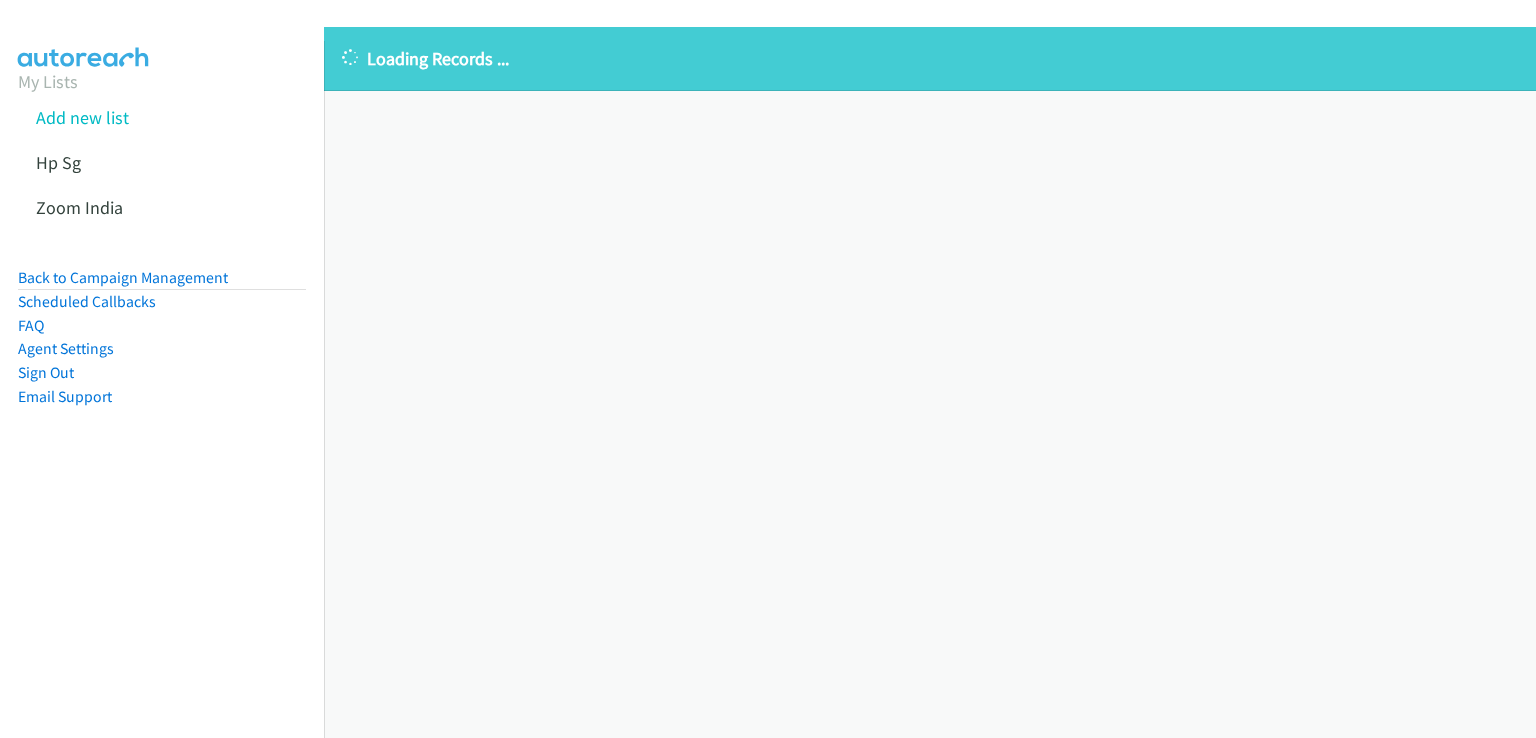 scroll, scrollTop: 0, scrollLeft: 0, axis: both 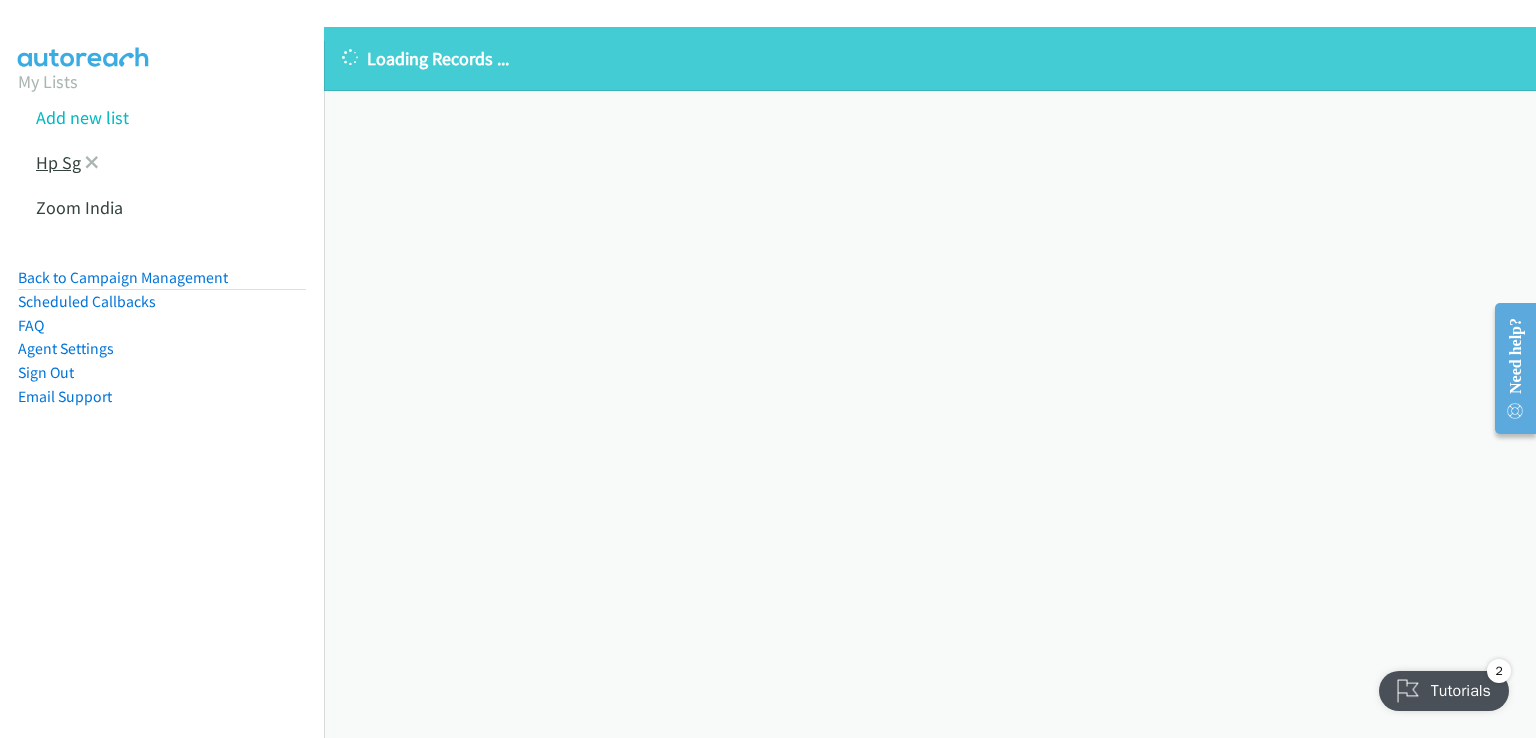 click on "Hp Sg" at bounding box center (58, 162) 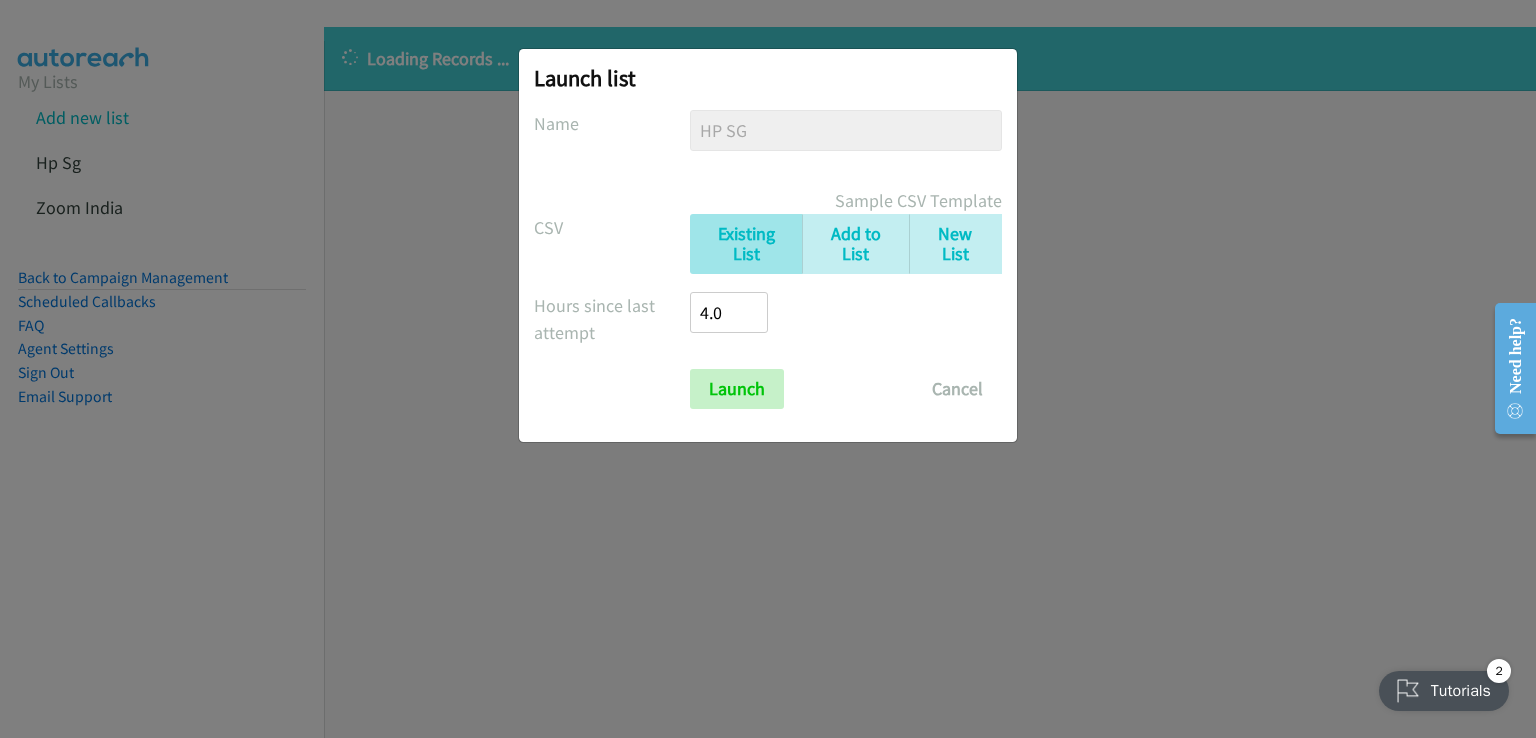 click on "Launch
Cancel" at bounding box center [846, 389] 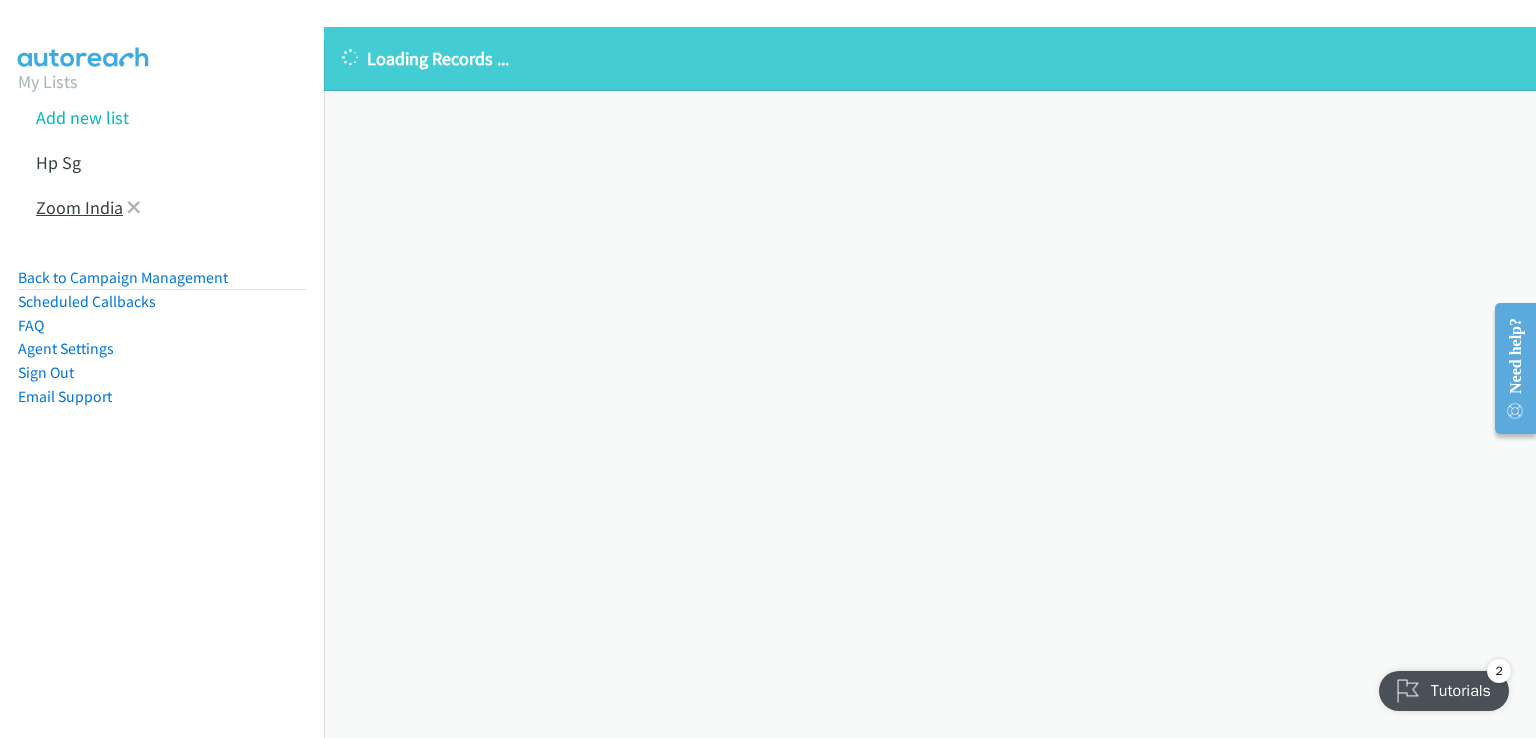 click on "Zoom India" at bounding box center [79, 207] 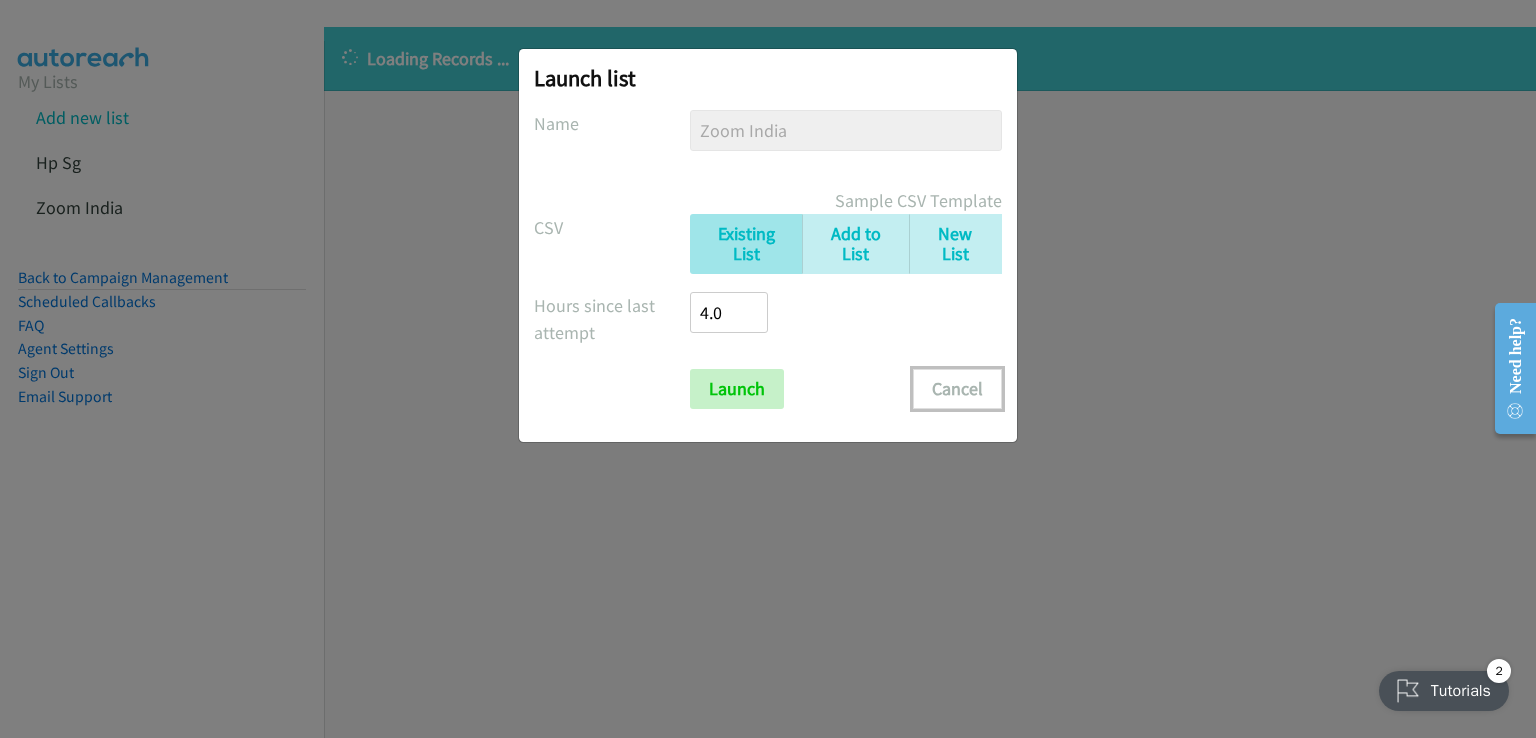 click on "Cancel" at bounding box center [957, 389] 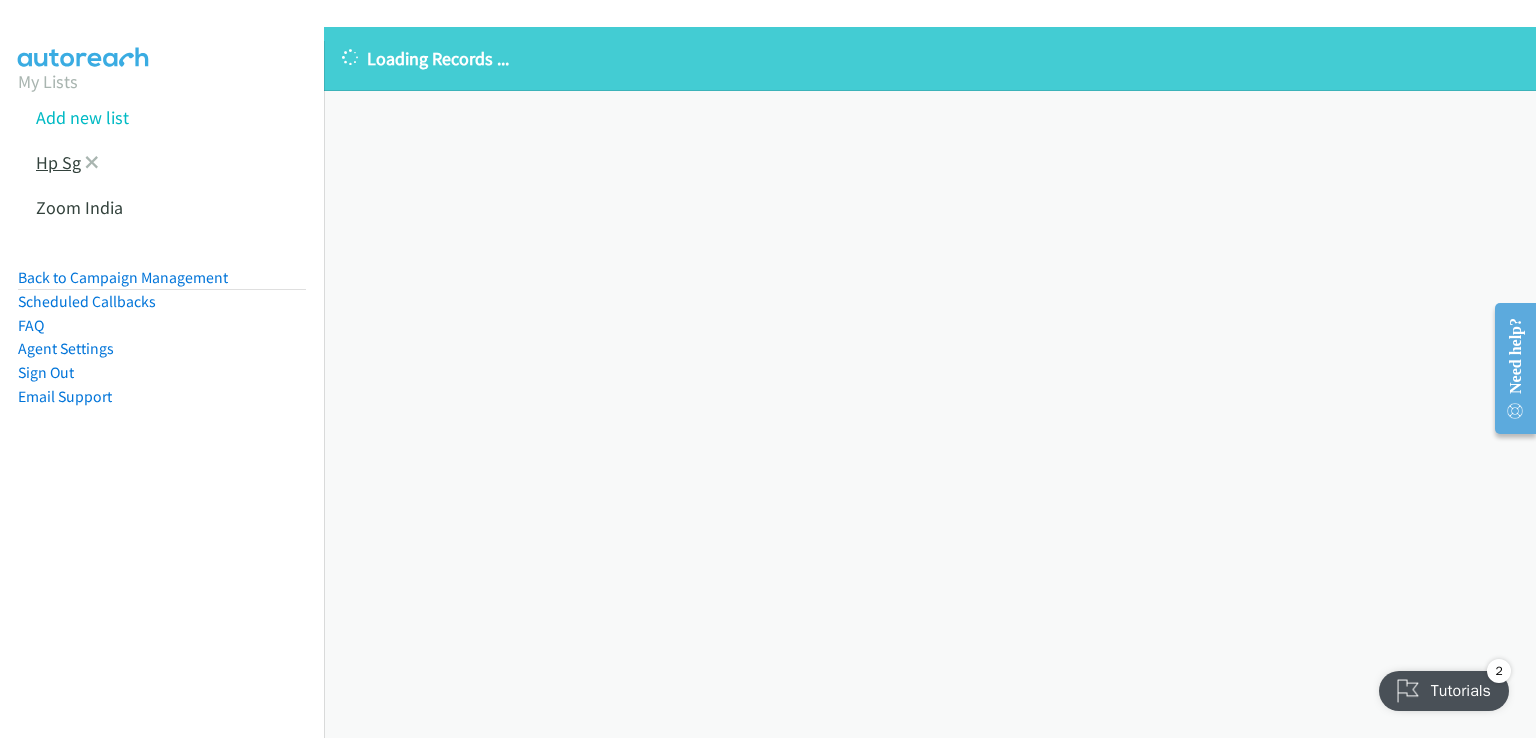 click on "Hp Sg" at bounding box center [58, 162] 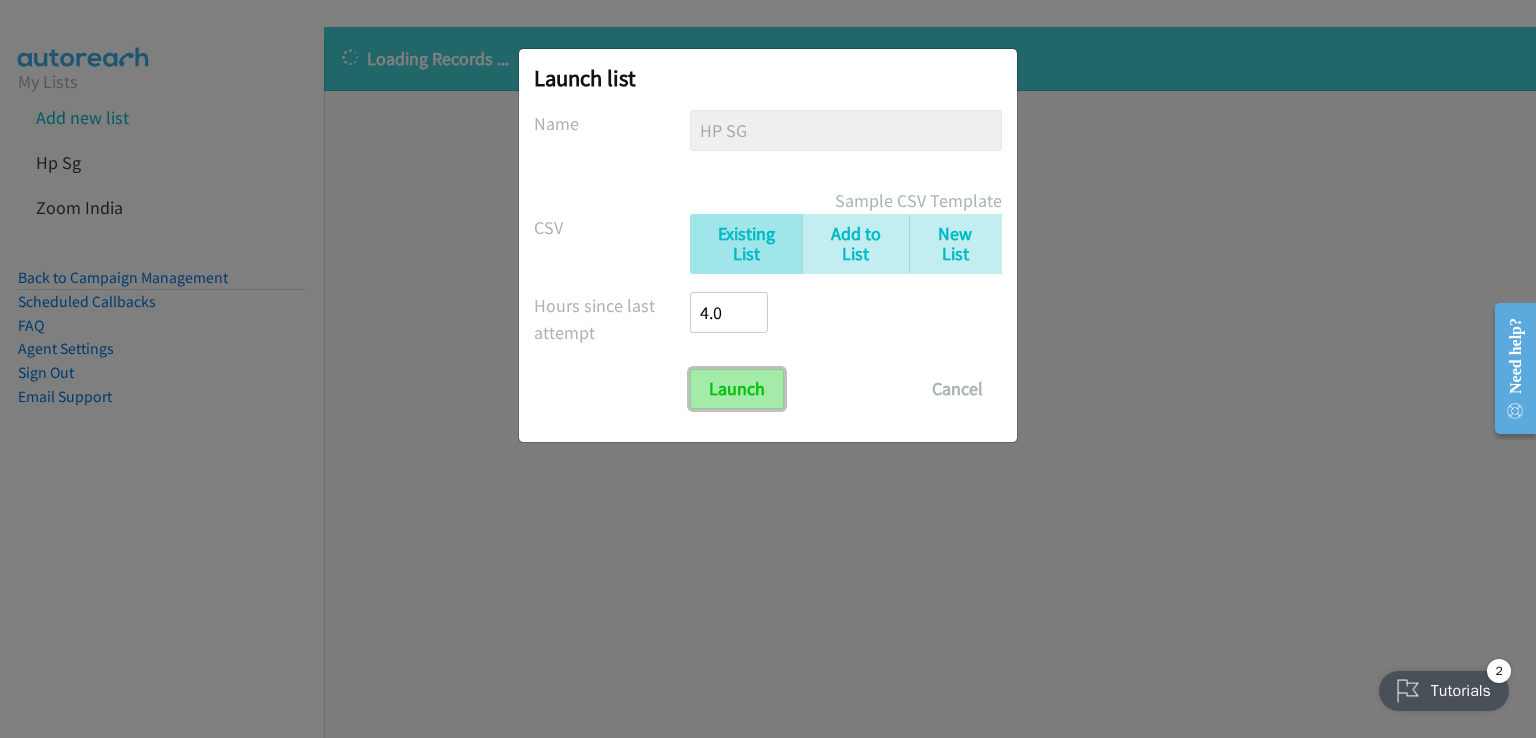 click on "Launch" at bounding box center [737, 389] 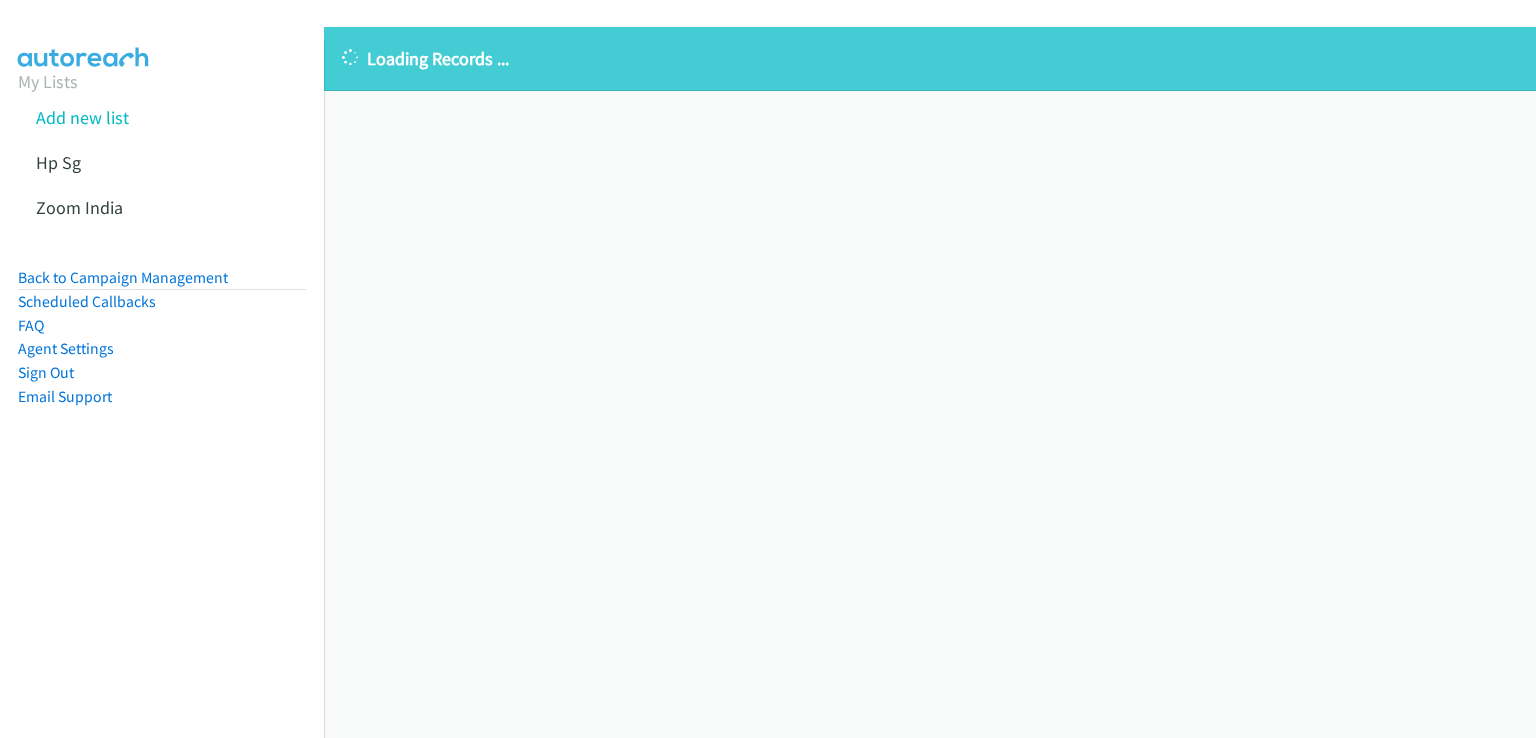 scroll, scrollTop: 0, scrollLeft: 0, axis: both 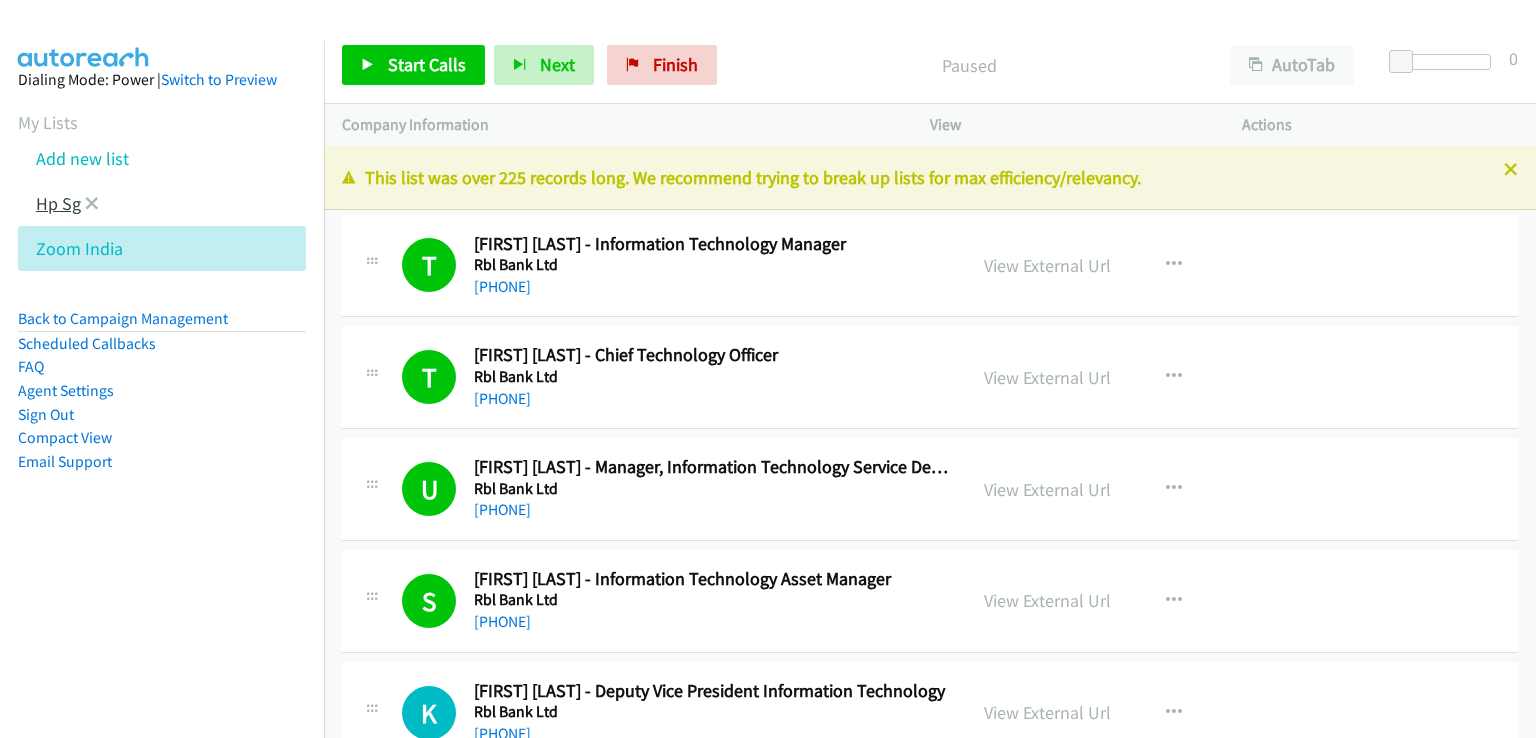 click on "Hp Sg" at bounding box center (58, 203) 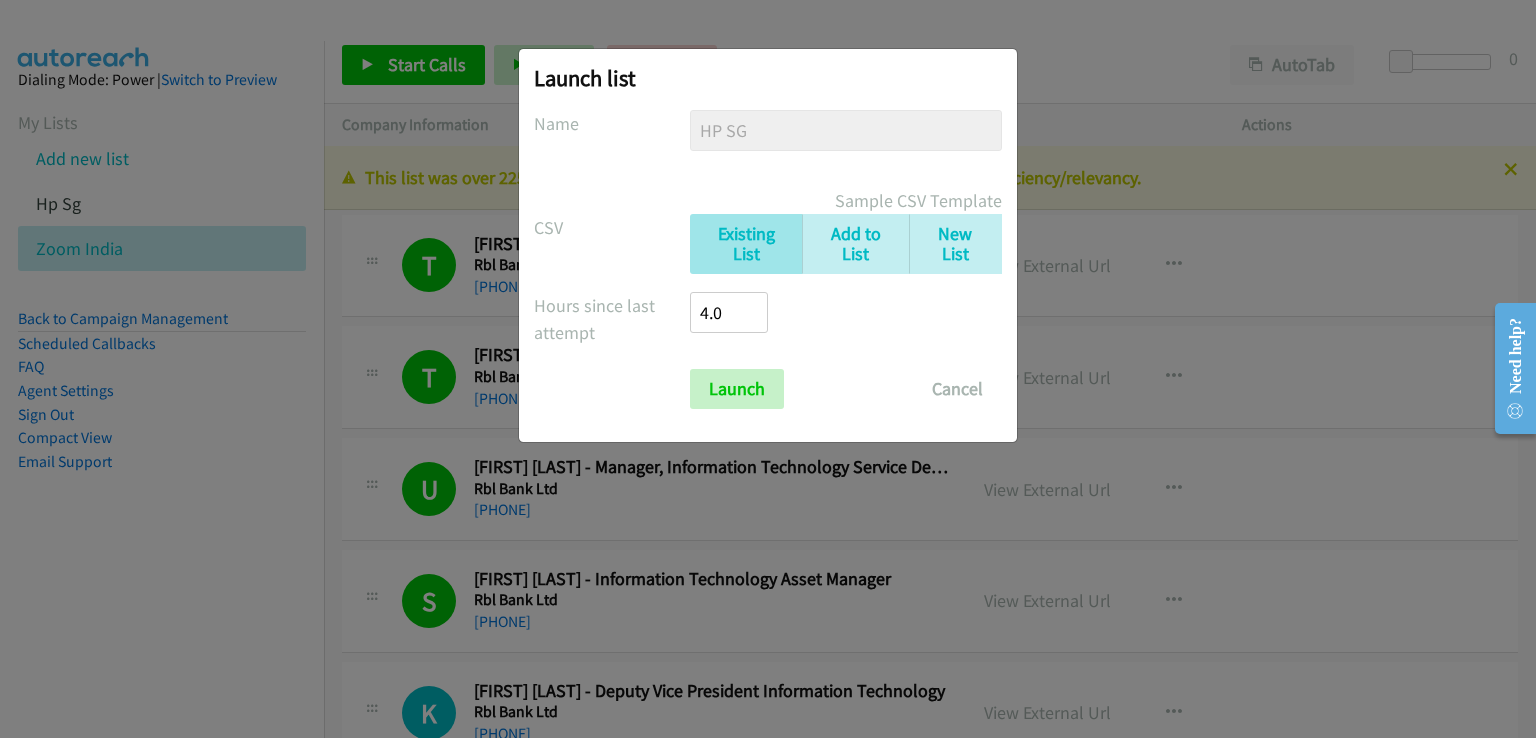 click on "No phone fields were returned for that Report or List View
Please upload a csv or excel file and try again
This Report doesn't contain an Id field. Please add an Id field to the Report and try again
This Report or List View is no longer available and/or you no longer have permissions to access this list. Please try again with a different list.
The selected report isn't one of the account owner's enabled salesforce objects
There was an error processing the uploading spreadsheet, please try again
Name
HP SG
HP SG
Sample CSV Template
CSV
Existing List
Add to List
New List
Drop a csv file here to upload
All Phones
New csv
Append to csv
Uploaded file
Hours since last attempt
4.0
Show Call Attempts from Other Reps
Launch
Cancel" at bounding box center (768, 259) 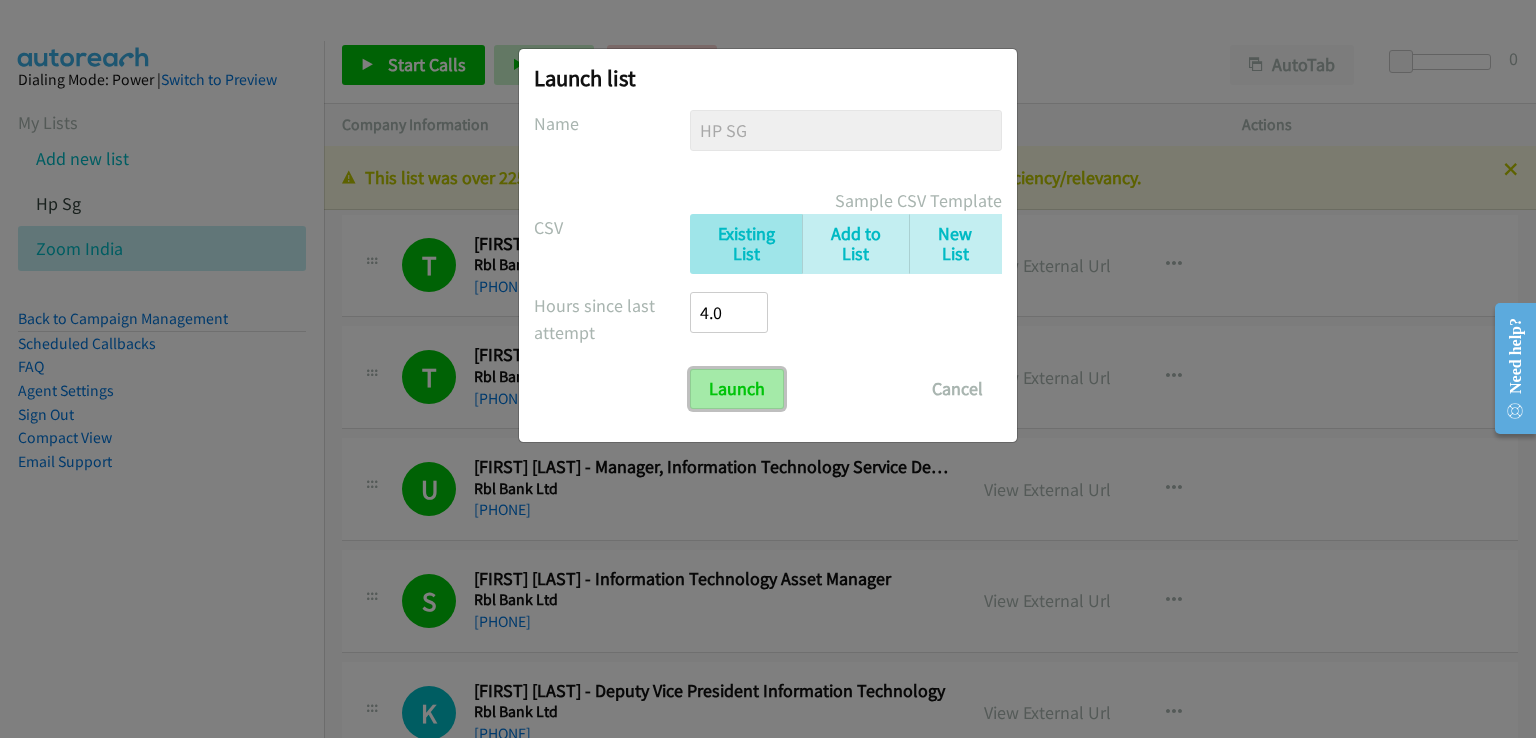 click on "Launch" at bounding box center [737, 389] 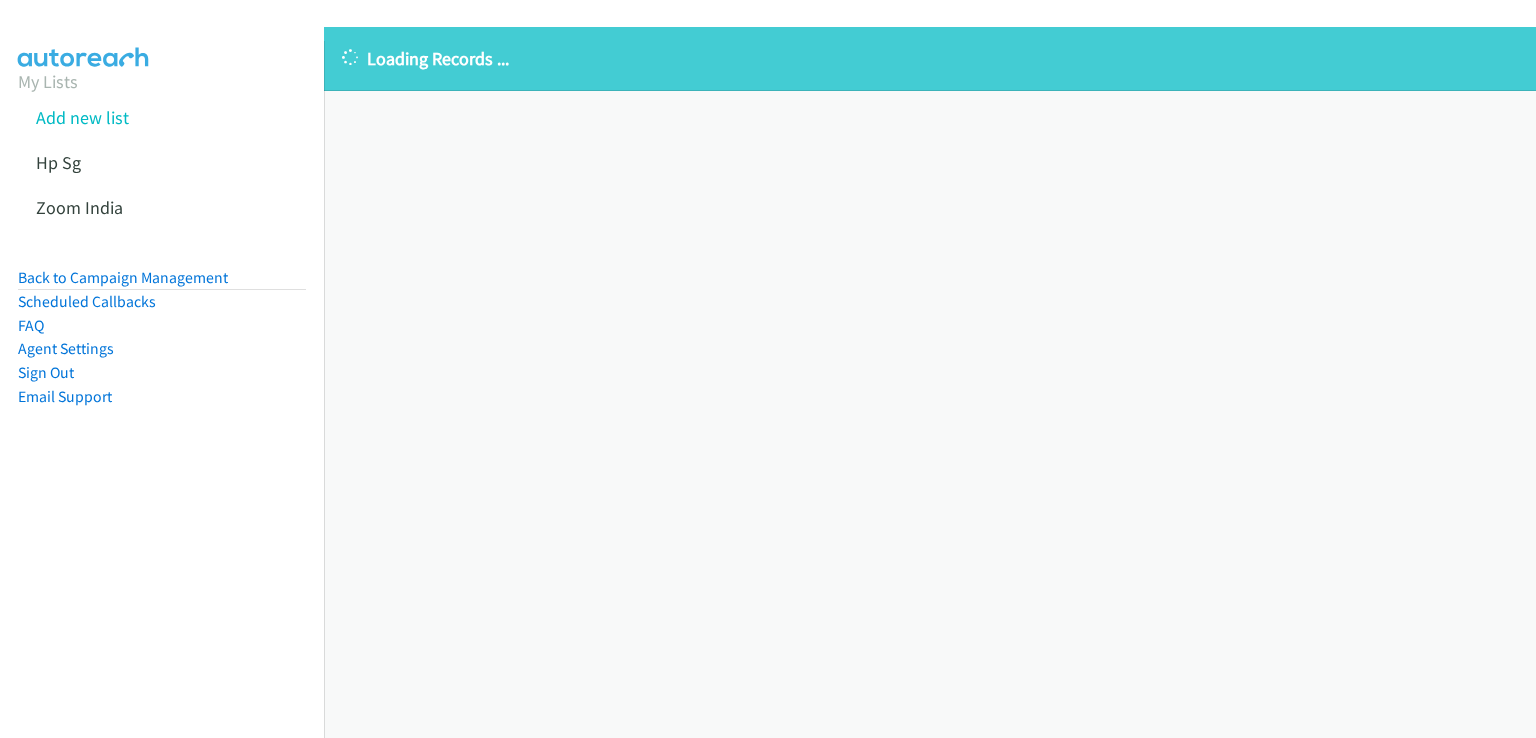 scroll, scrollTop: 0, scrollLeft: 0, axis: both 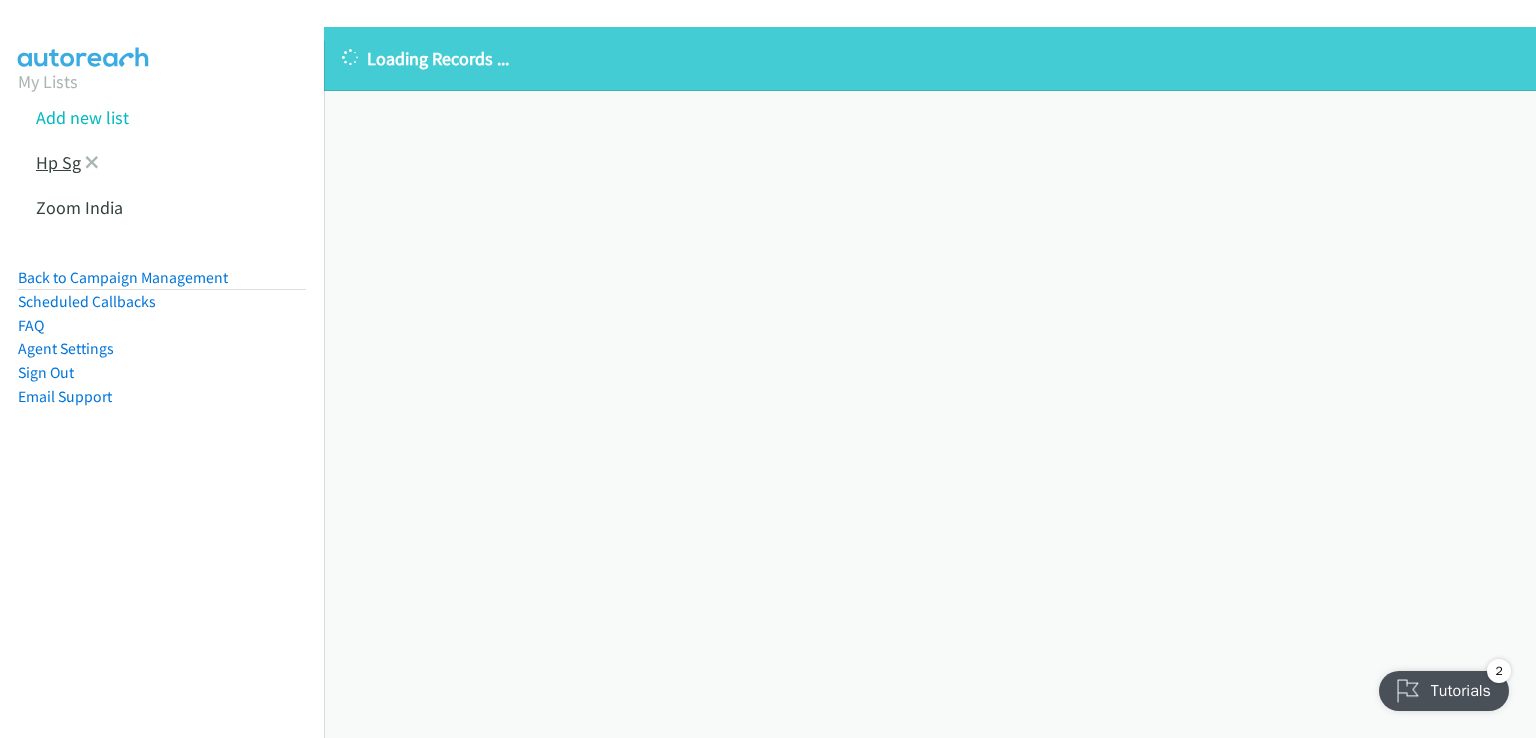 click on "Hp Sg" at bounding box center [58, 162] 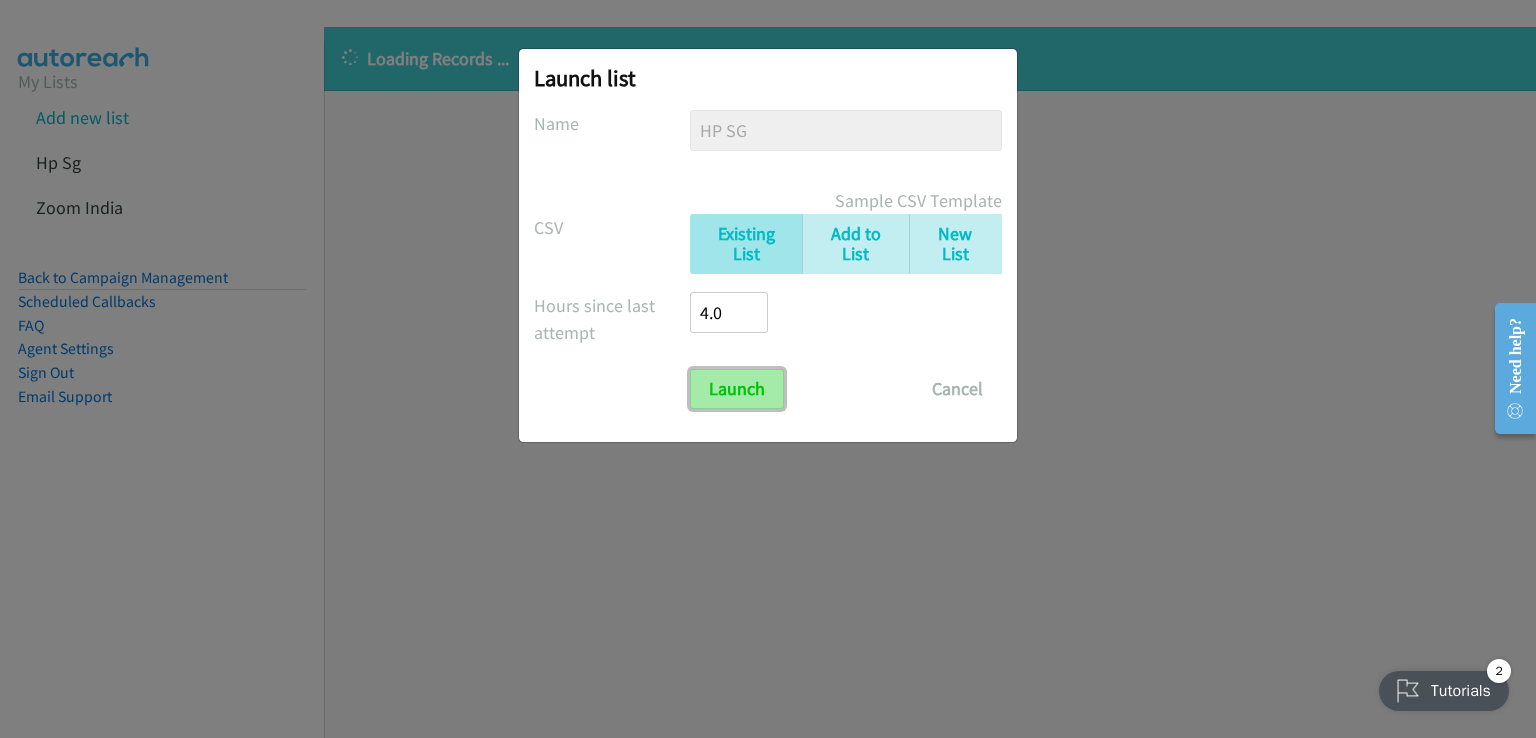 click on "Launch" at bounding box center (737, 389) 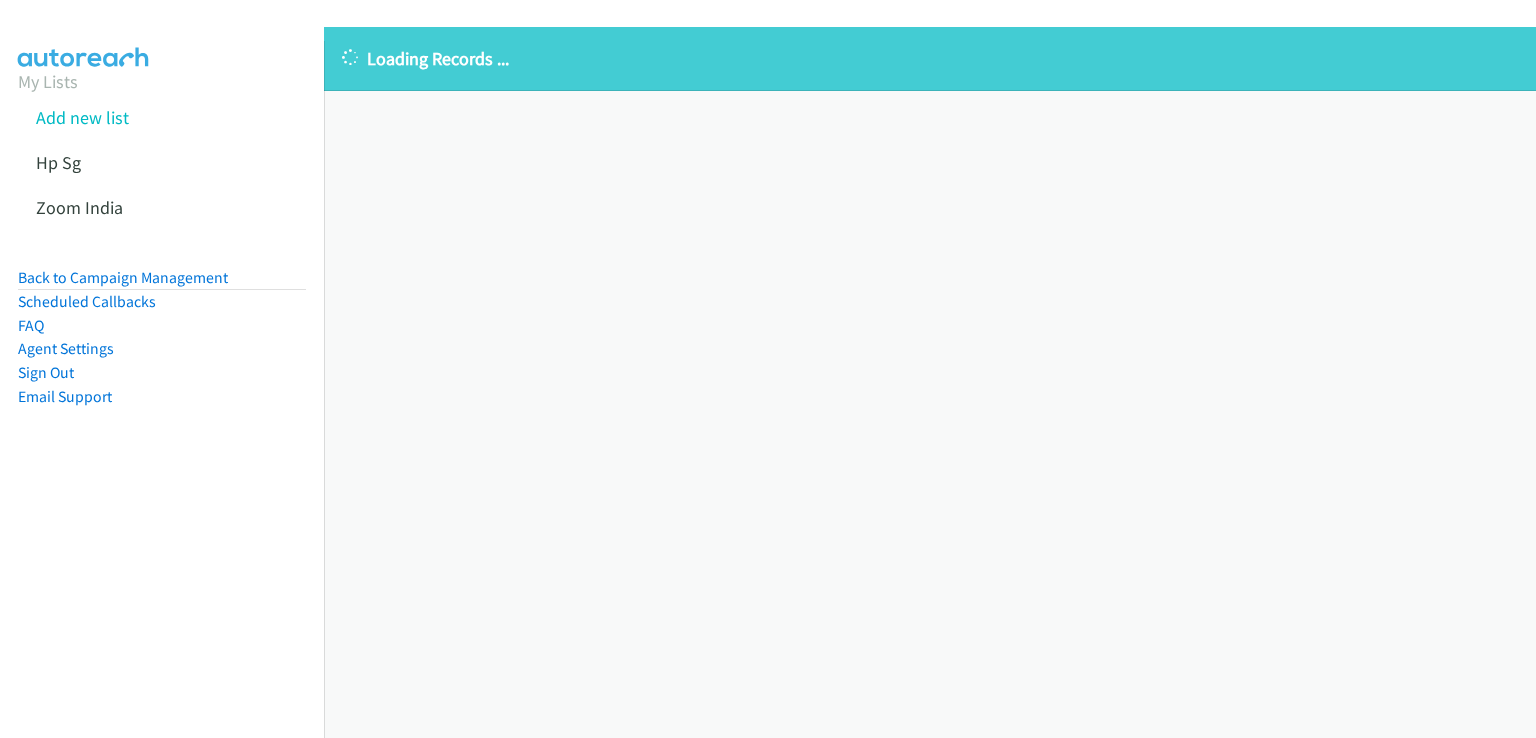 scroll, scrollTop: 0, scrollLeft: 0, axis: both 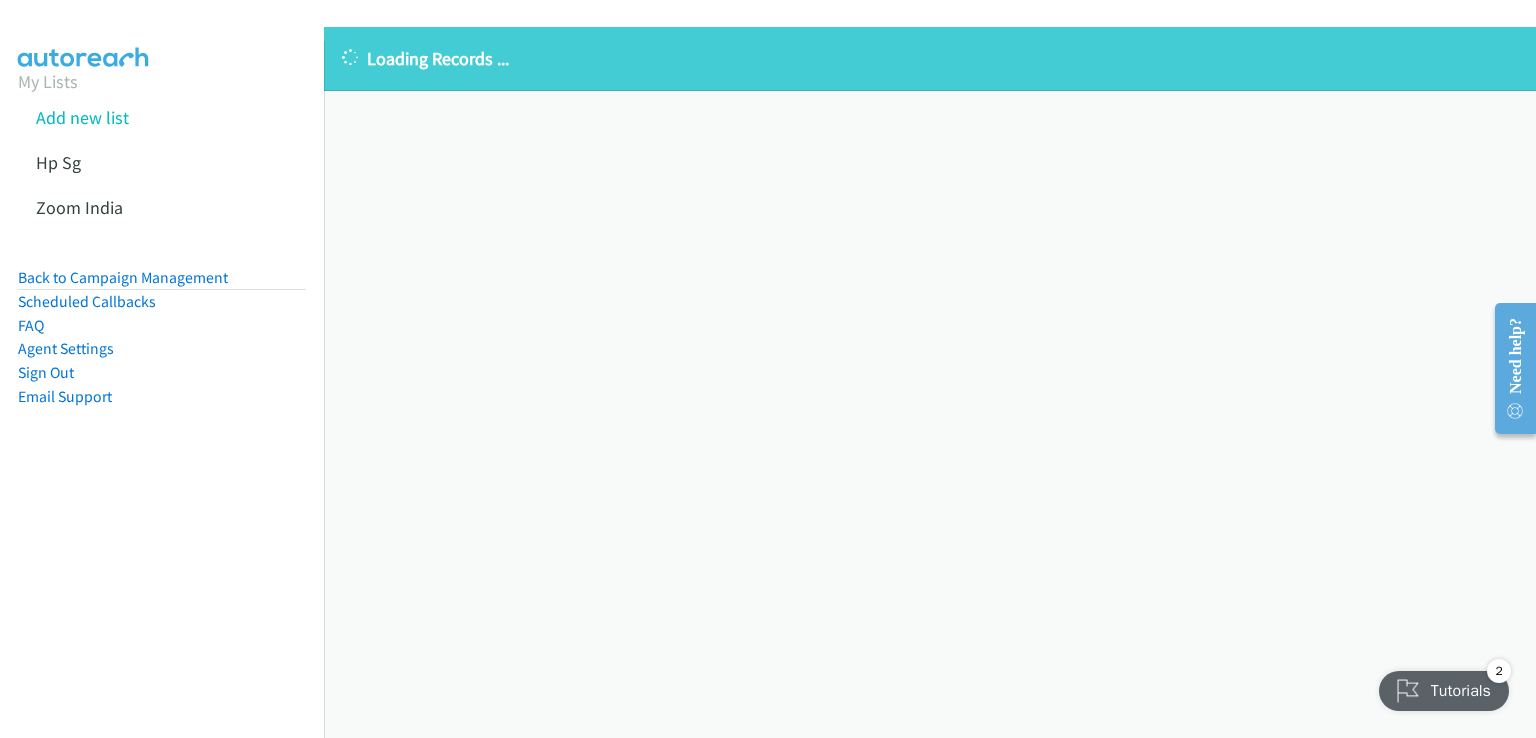click on "Tutorials" at bounding box center [1444, 691] 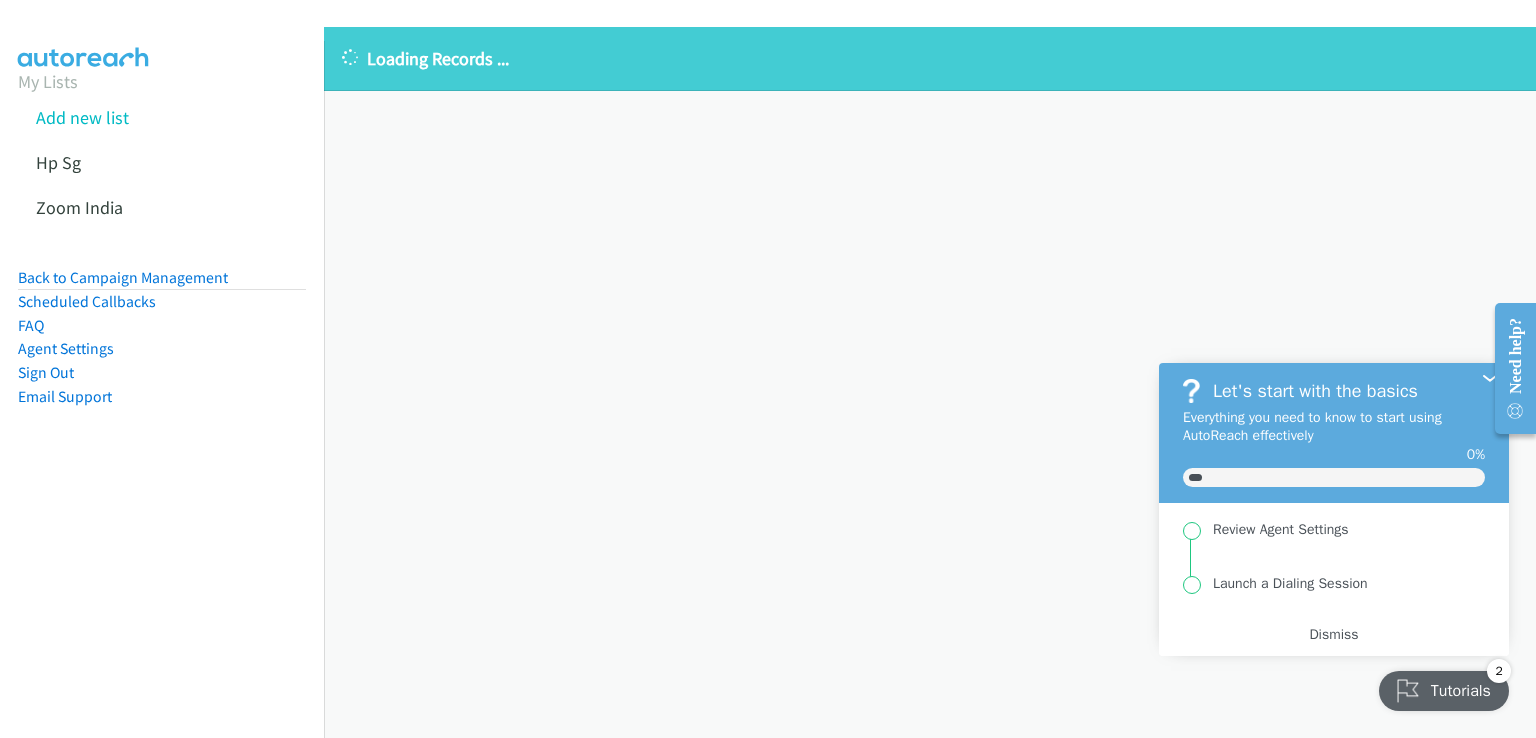 click on "Tutorials" at bounding box center [1444, 691] 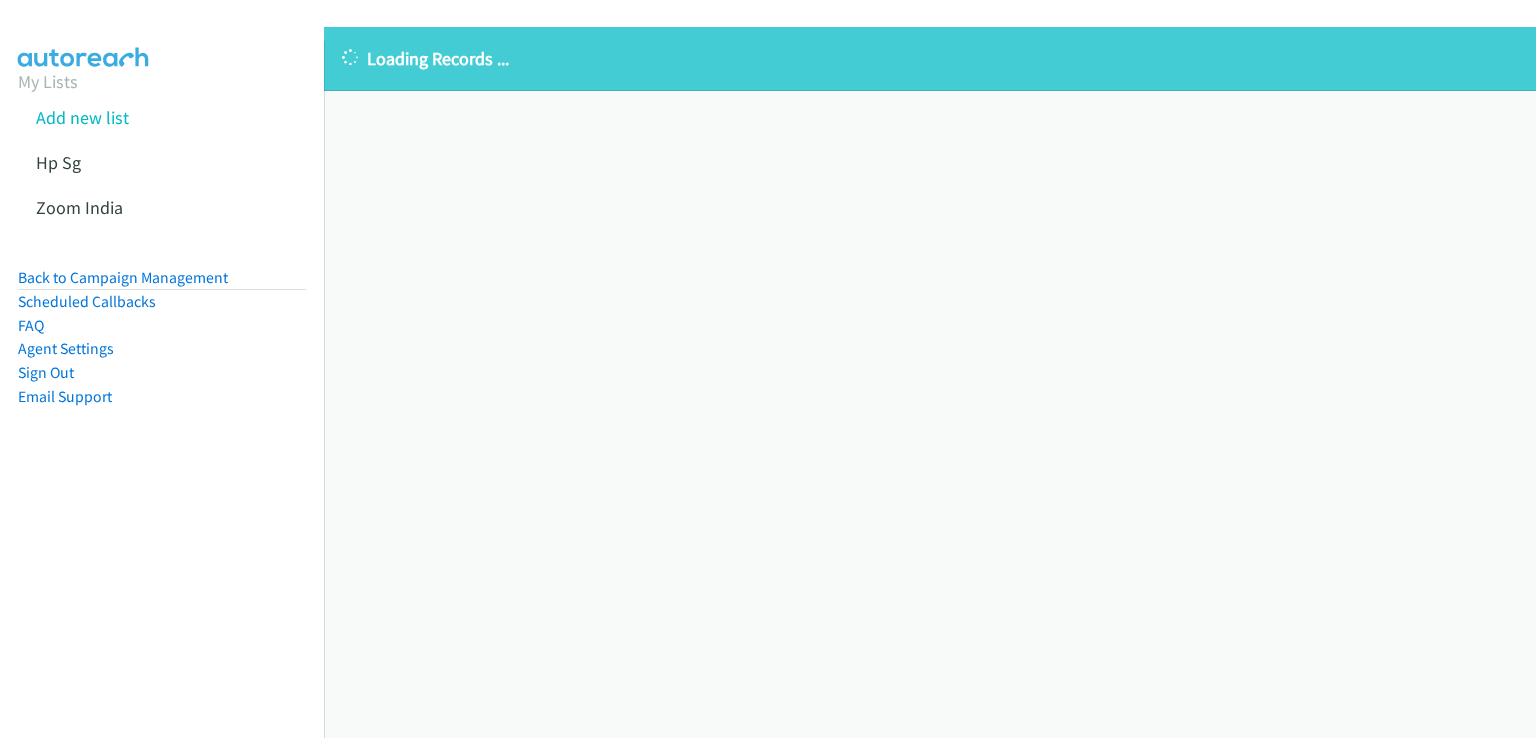 scroll, scrollTop: 0, scrollLeft: 0, axis: both 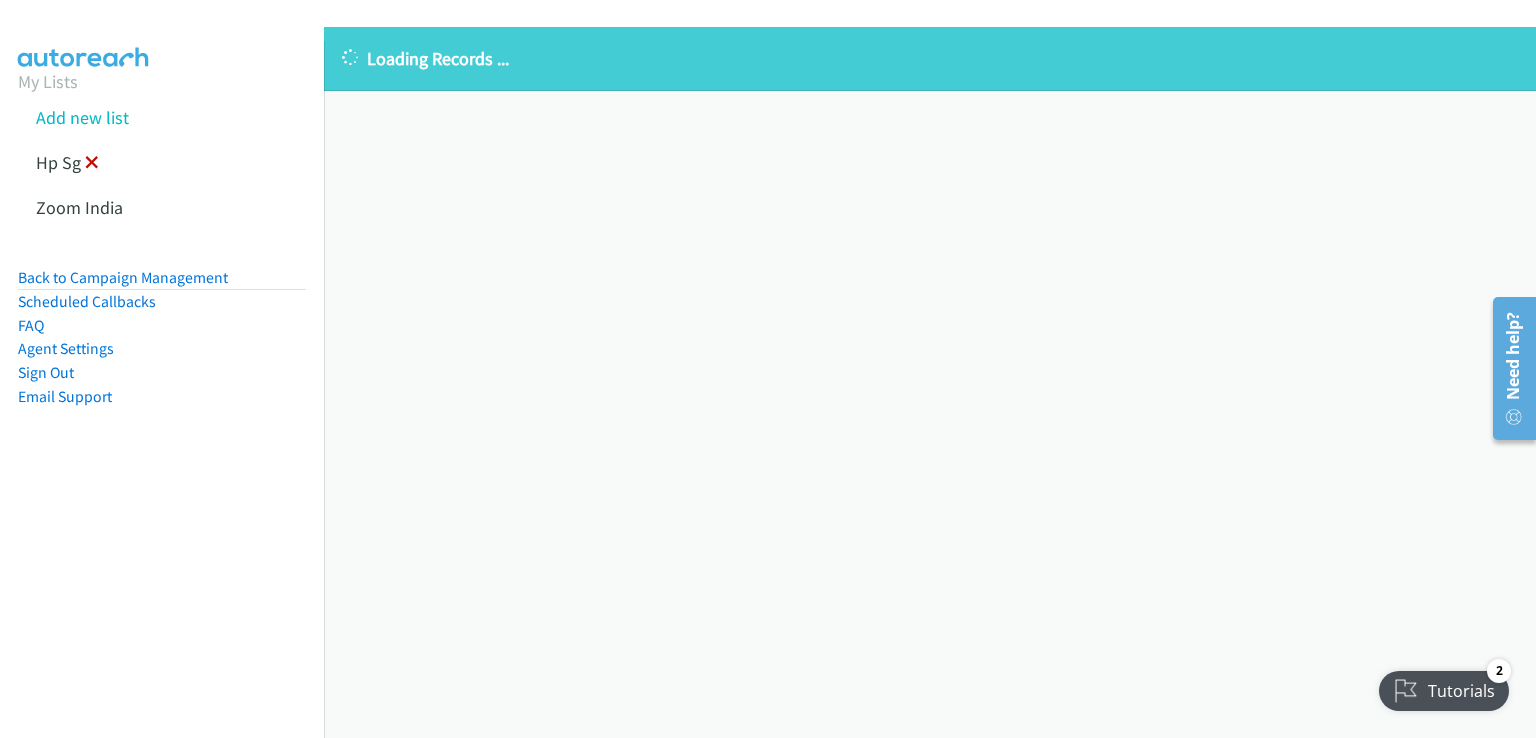 click at bounding box center (92, 164) 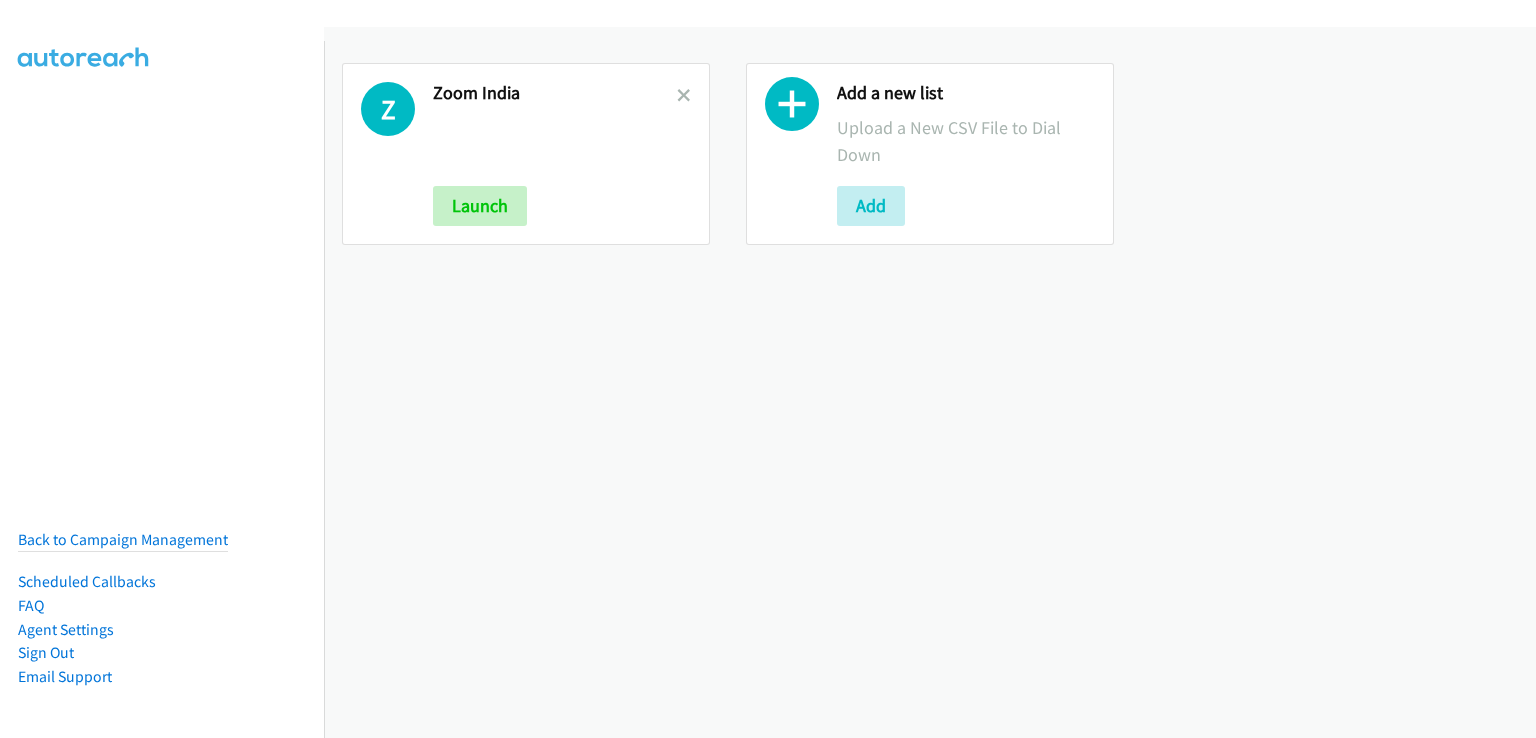 scroll, scrollTop: 0, scrollLeft: 0, axis: both 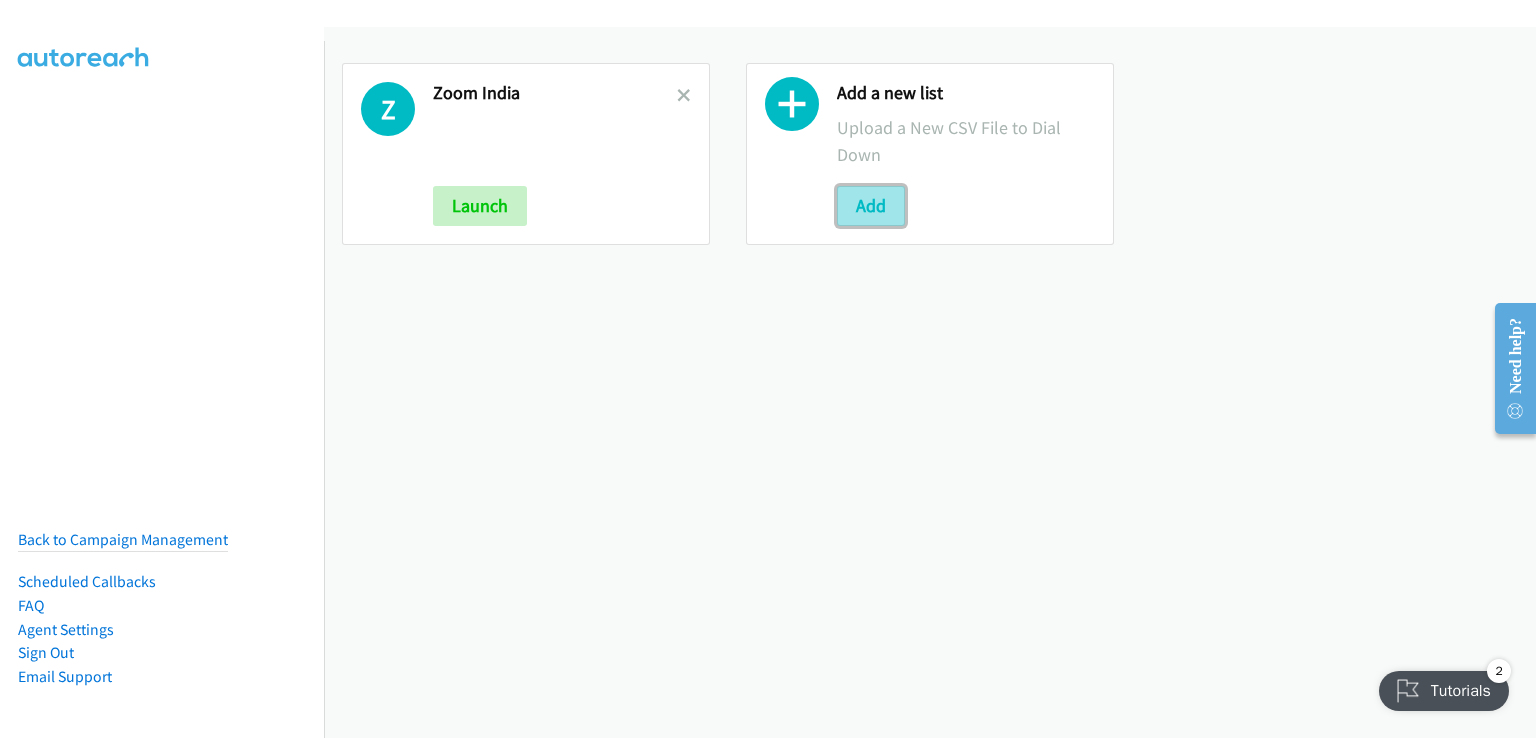 click on "Add" at bounding box center [871, 206] 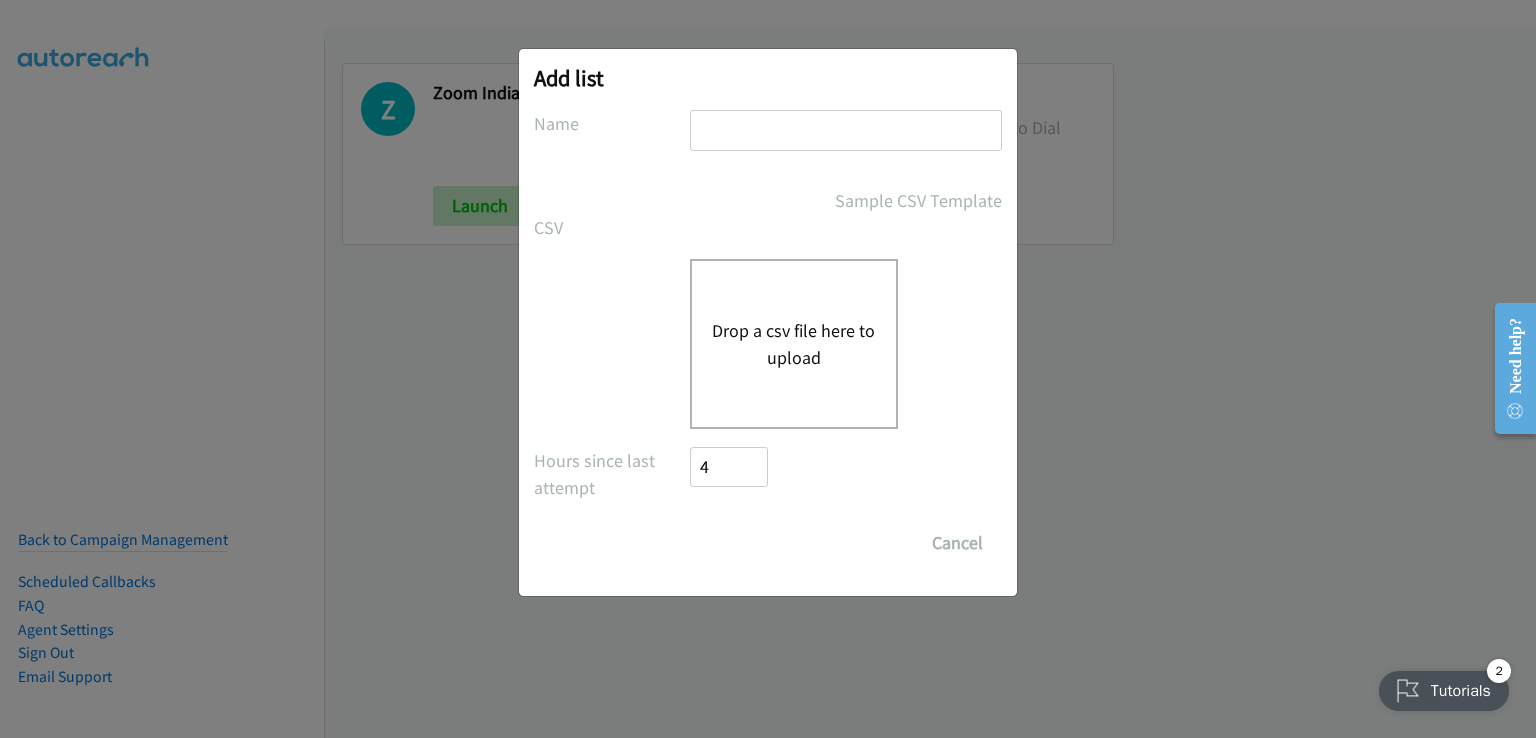 click at bounding box center [846, 130] 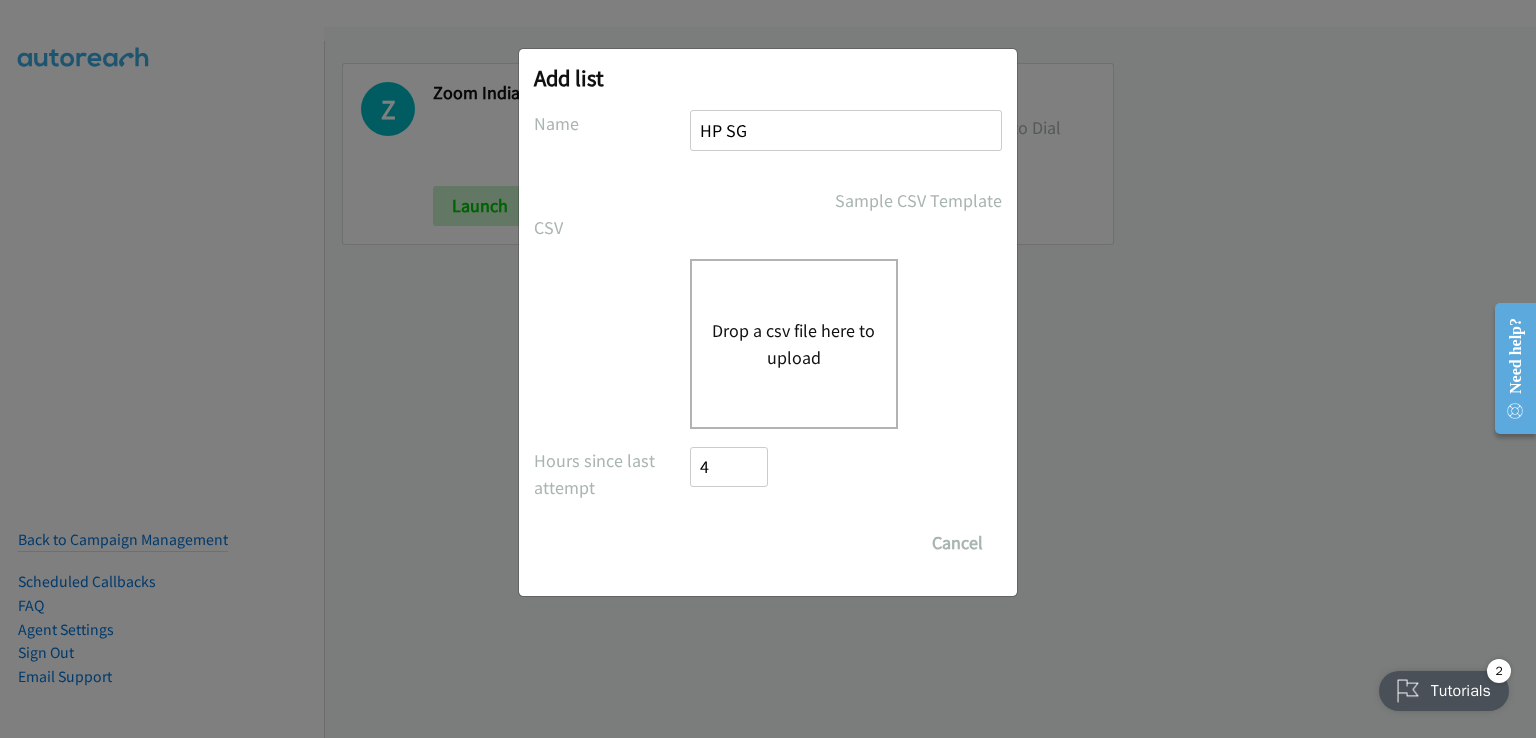click on "Drop a csv file here to upload" at bounding box center (794, 344) 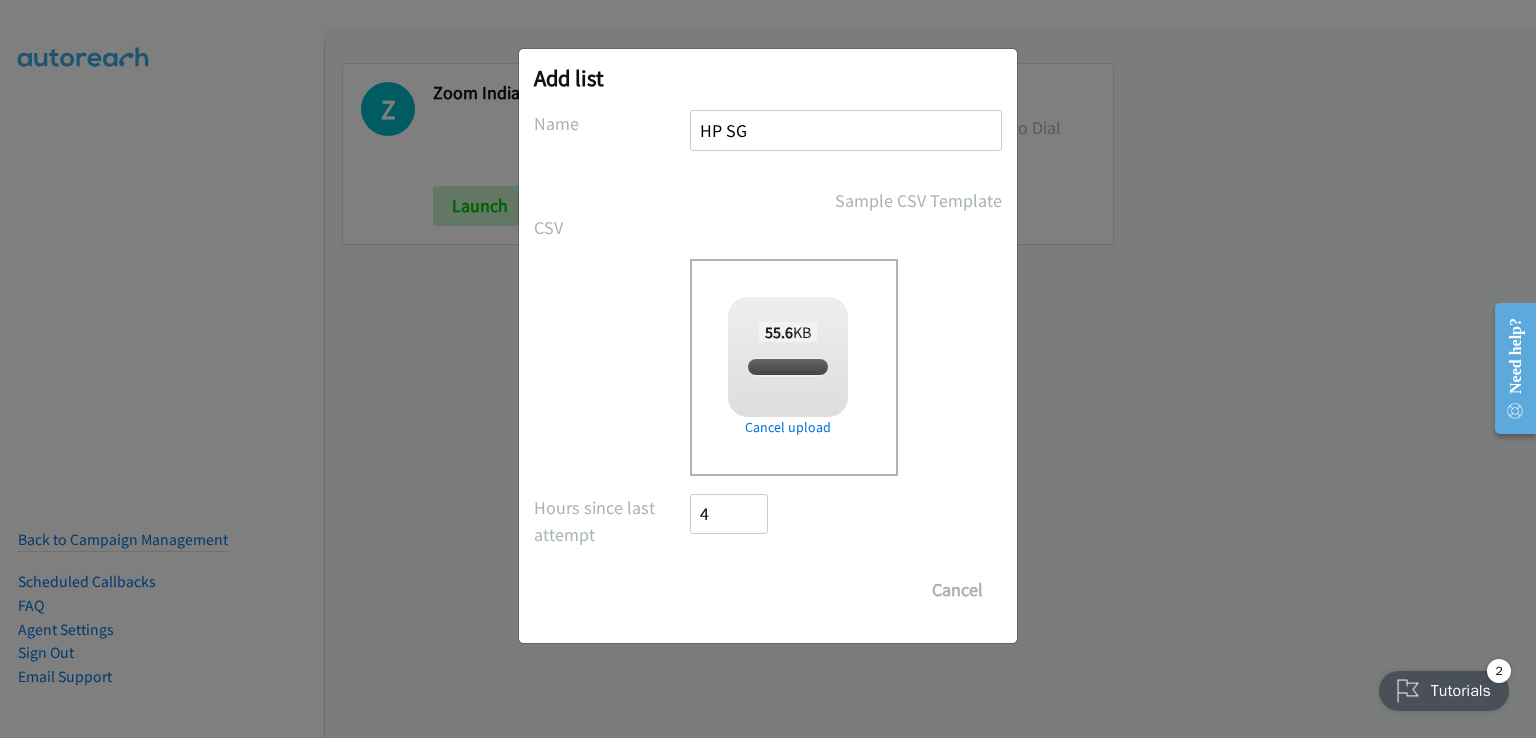 checkbox on "true" 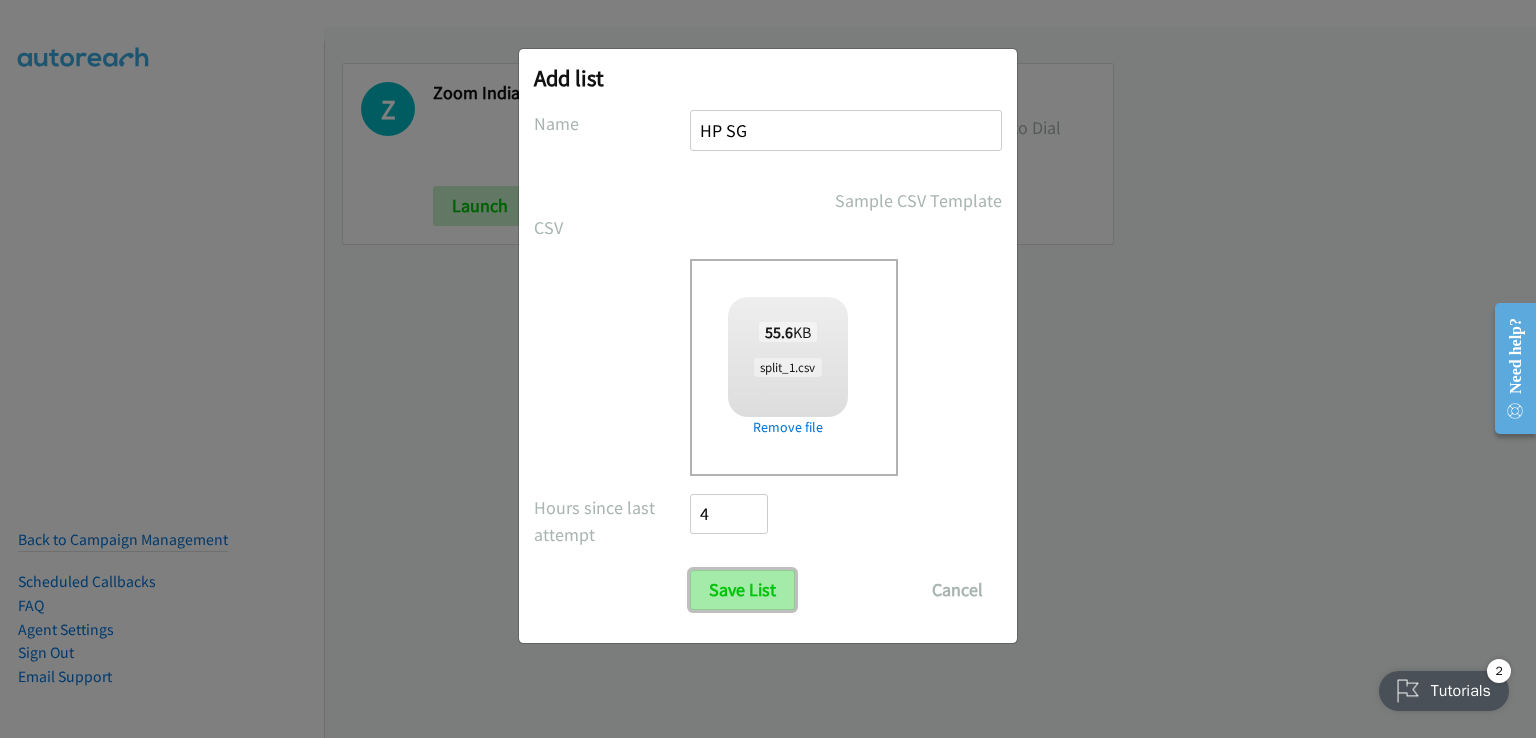 click on "Save List" at bounding box center [742, 590] 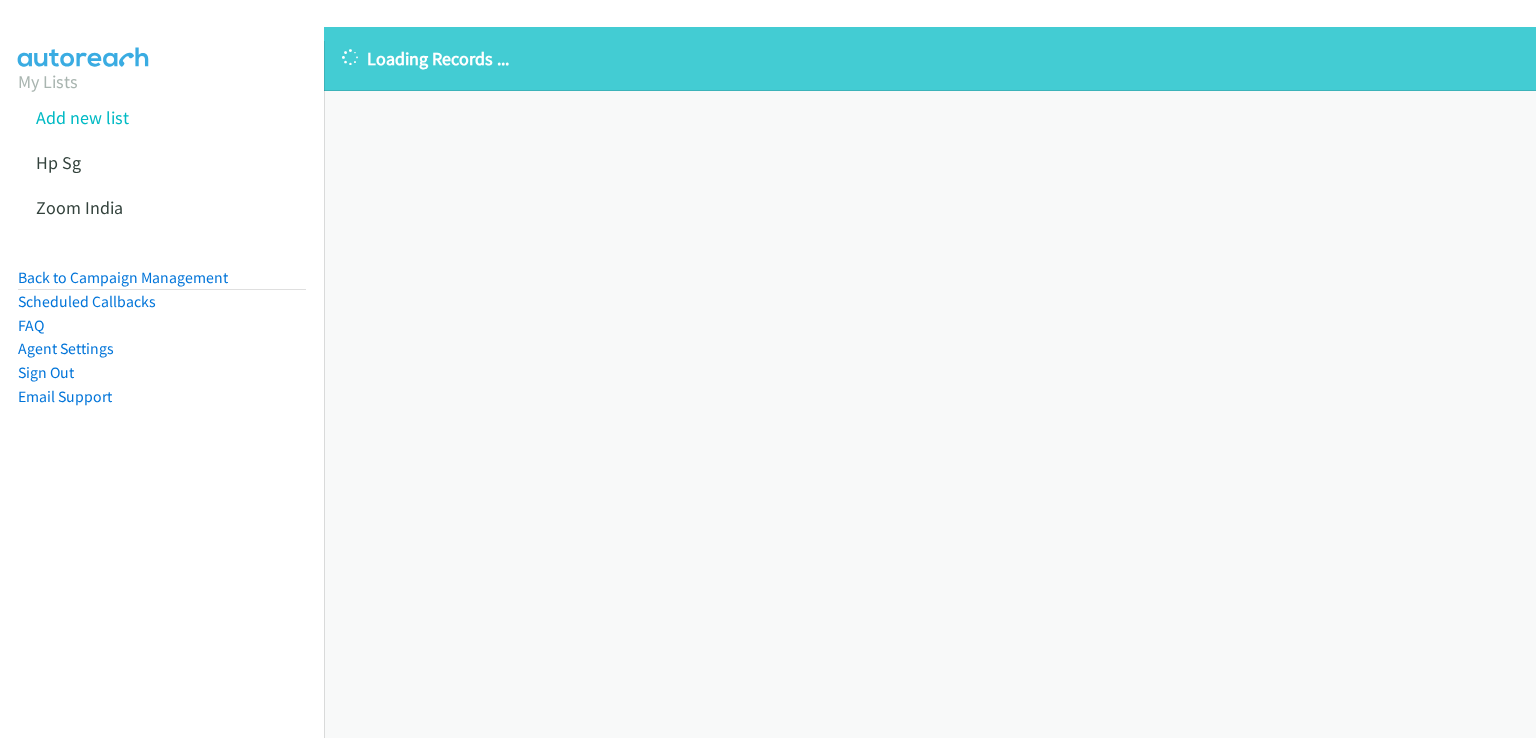 scroll, scrollTop: 0, scrollLeft: 0, axis: both 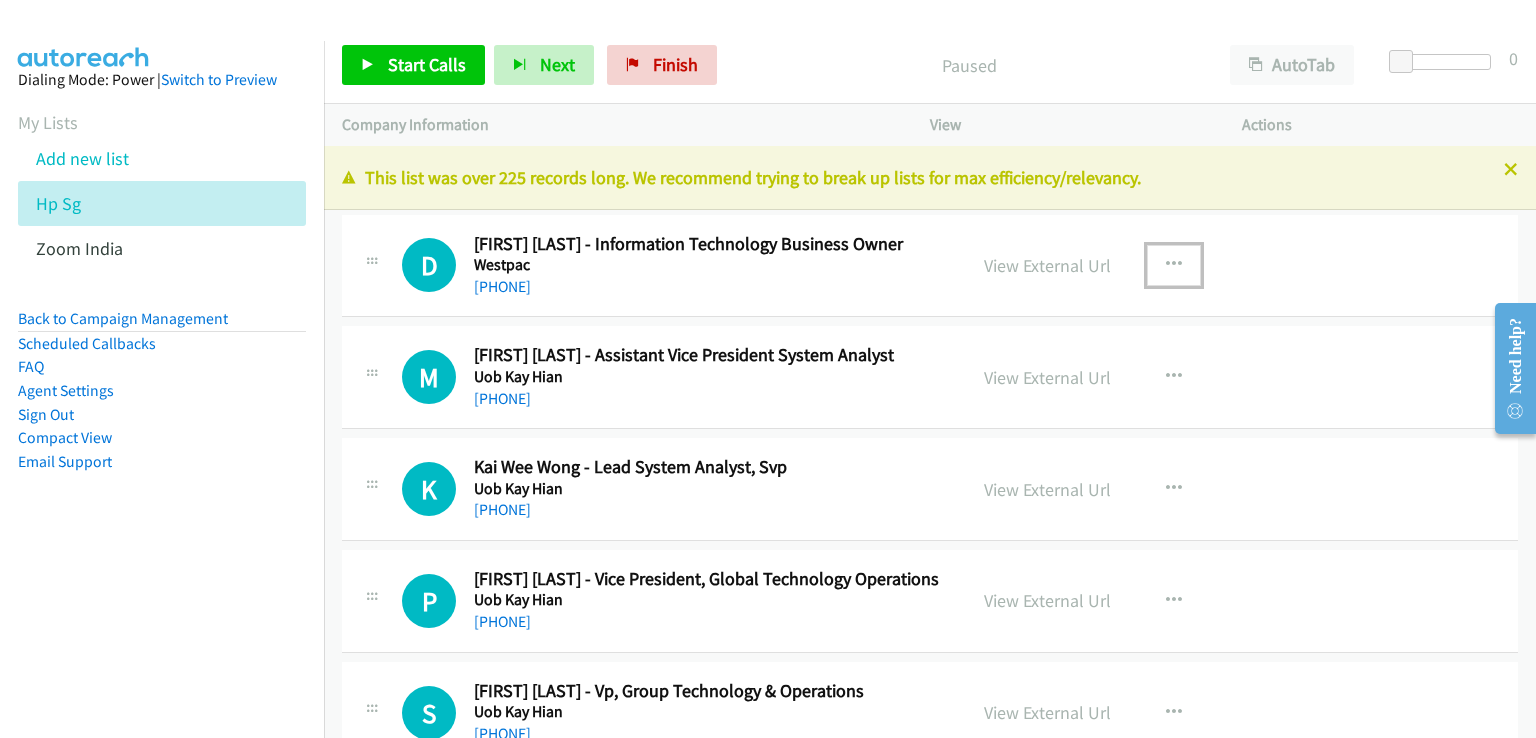 click at bounding box center [1174, 265] 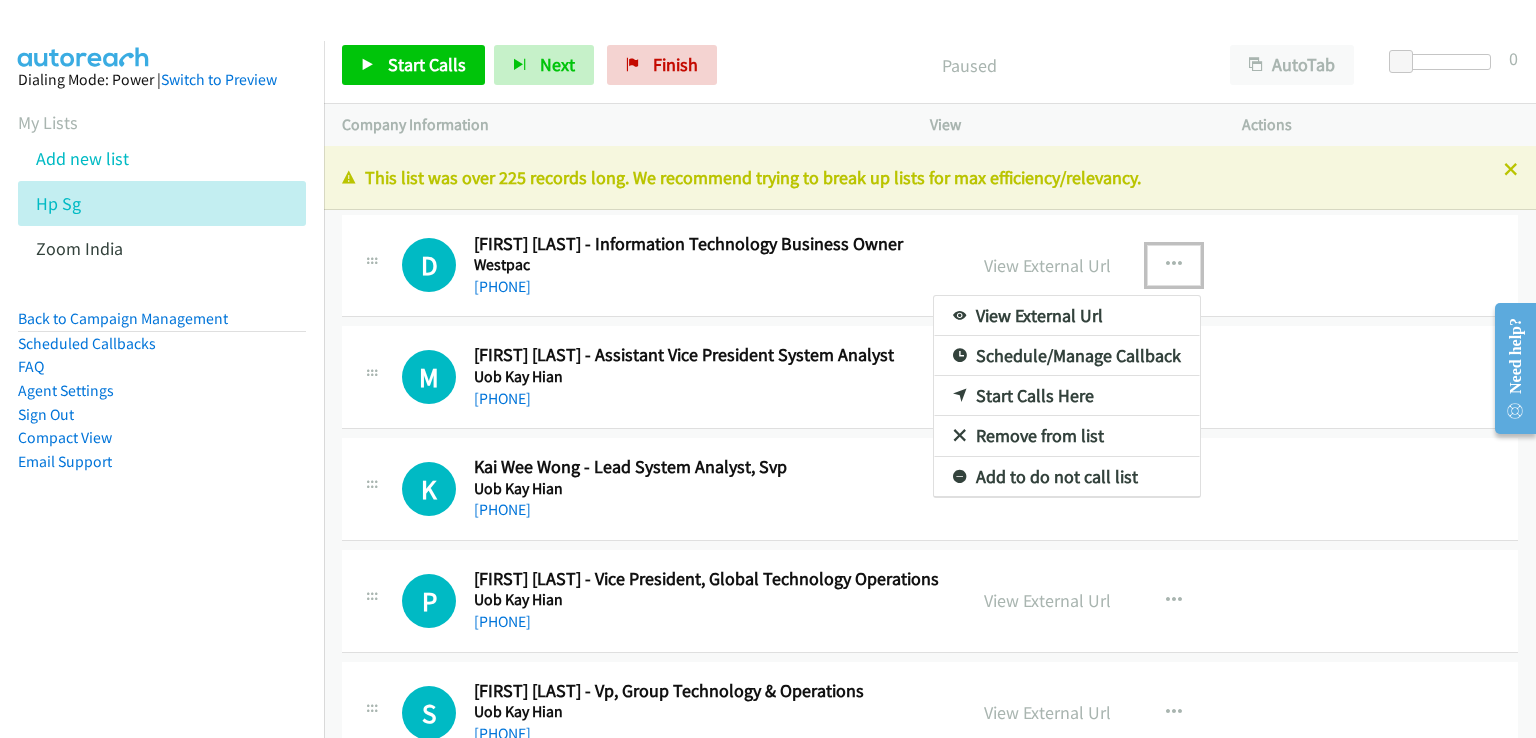 click at bounding box center (768, 369) 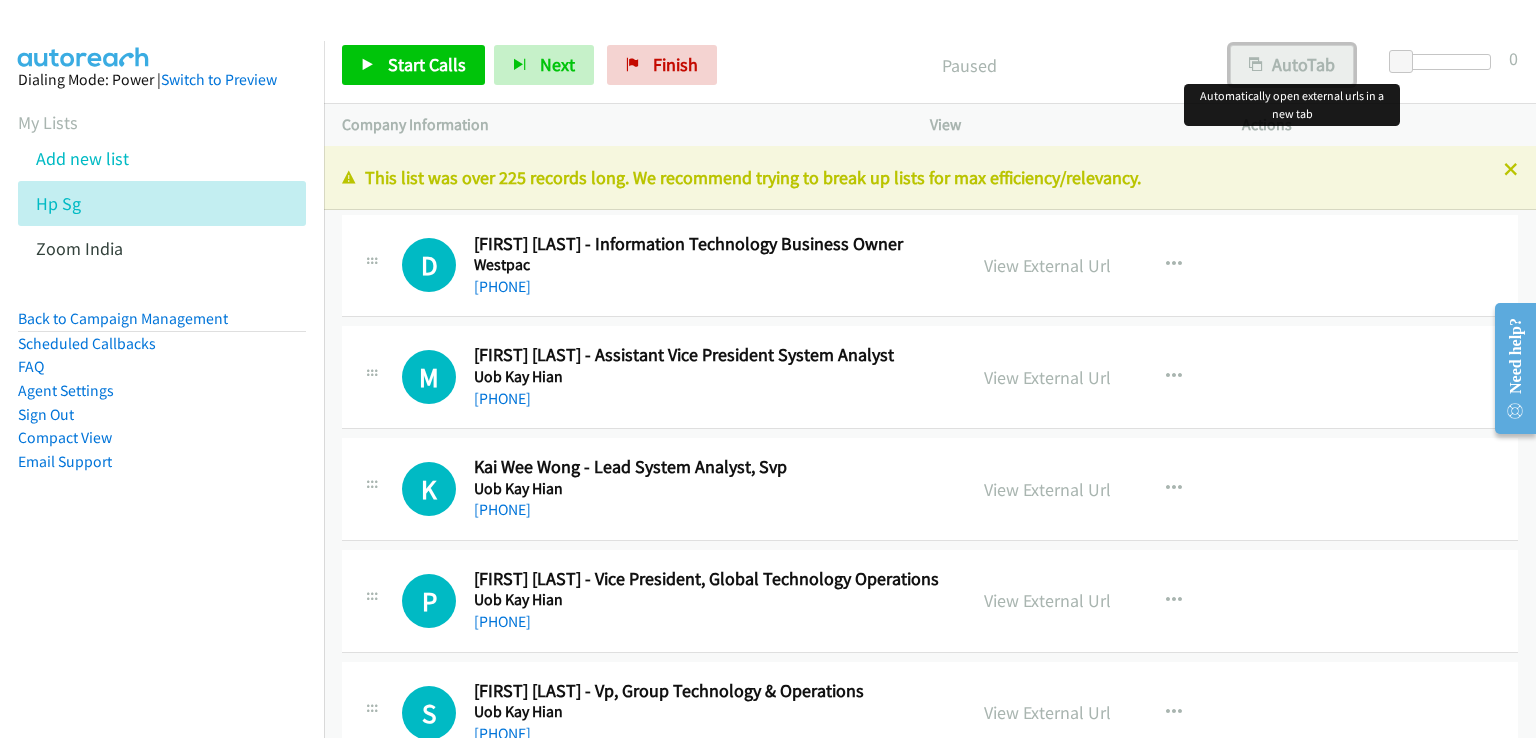 click on "AutoTab" at bounding box center [1292, 65] 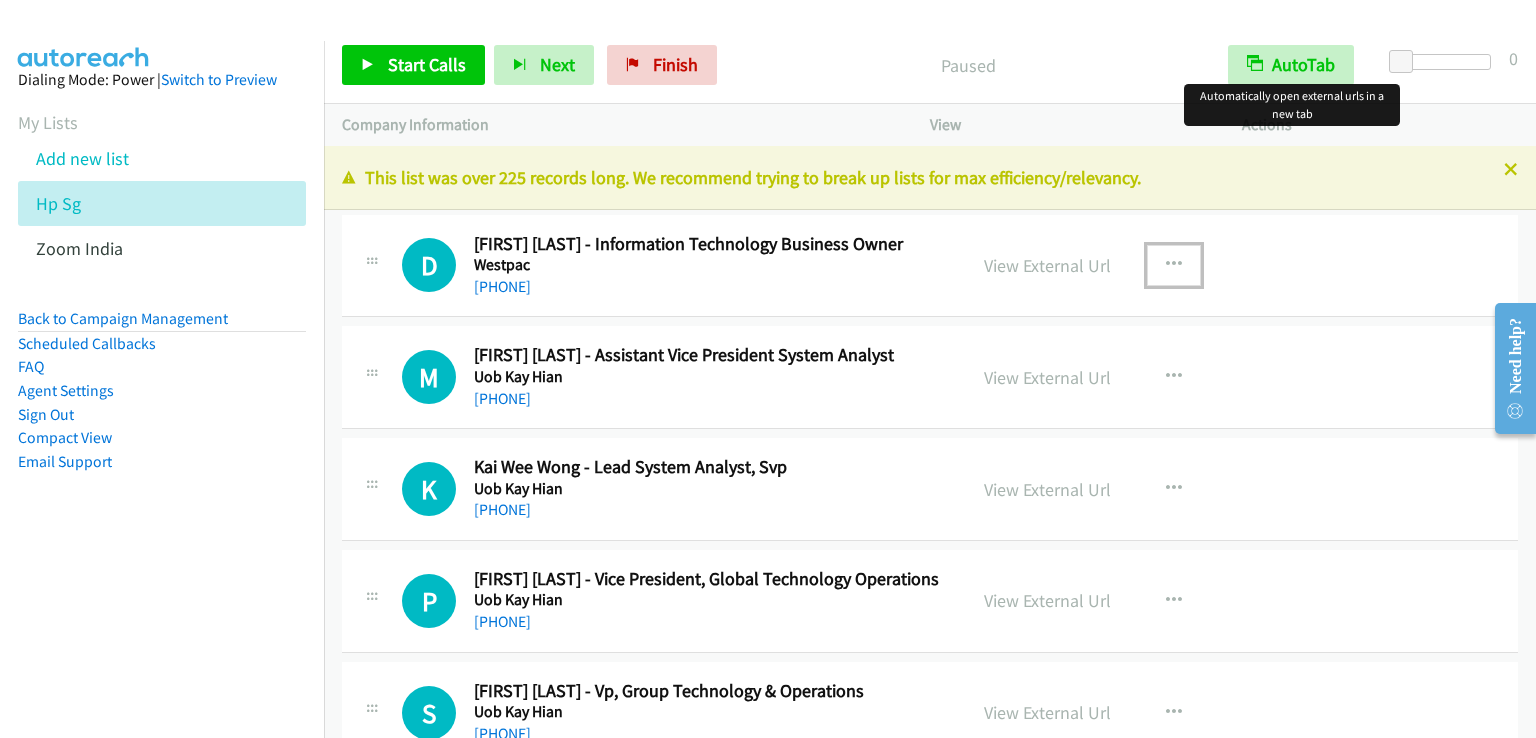 click at bounding box center (1174, 265) 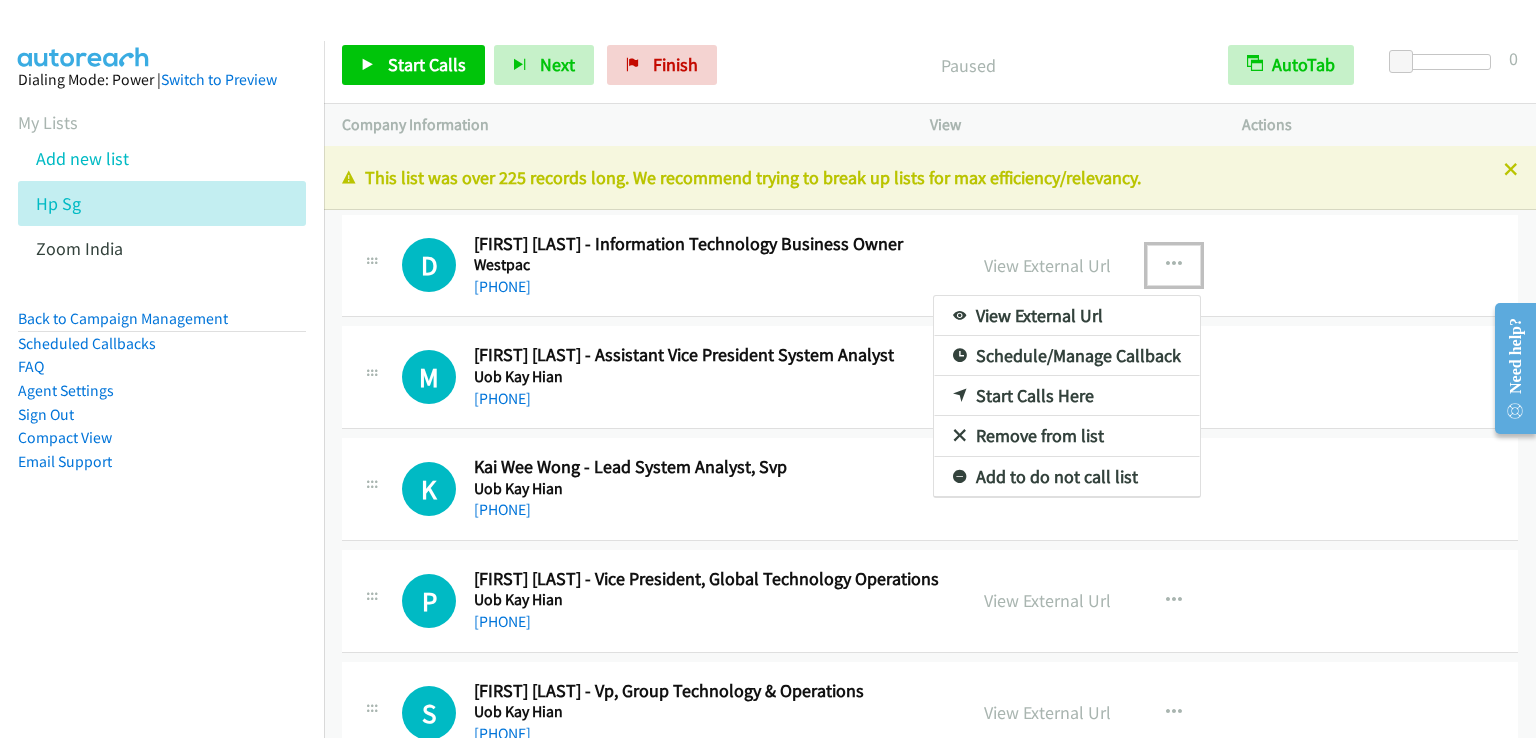 click on "Start Calls Here" at bounding box center [1067, 396] 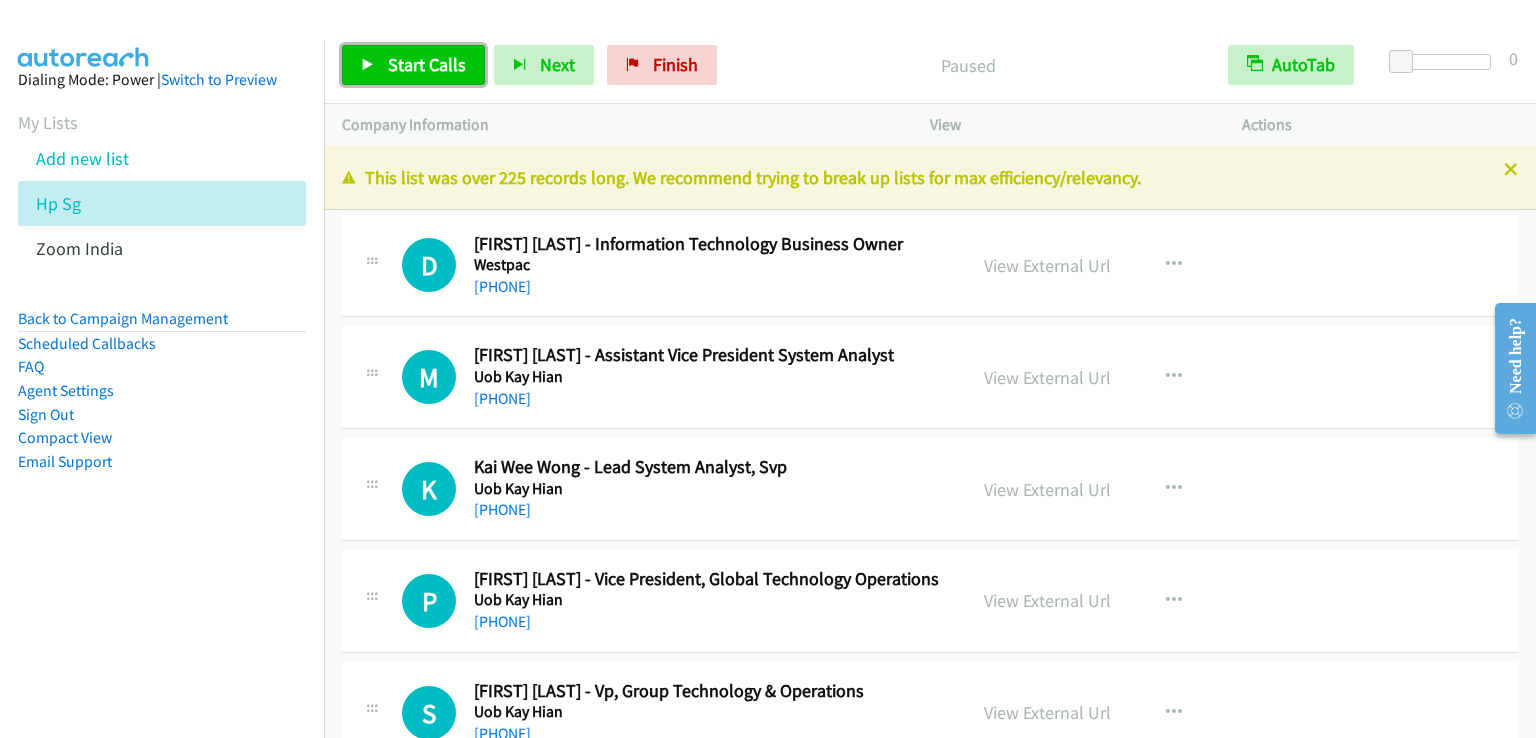 click on "Start Calls" at bounding box center (427, 64) 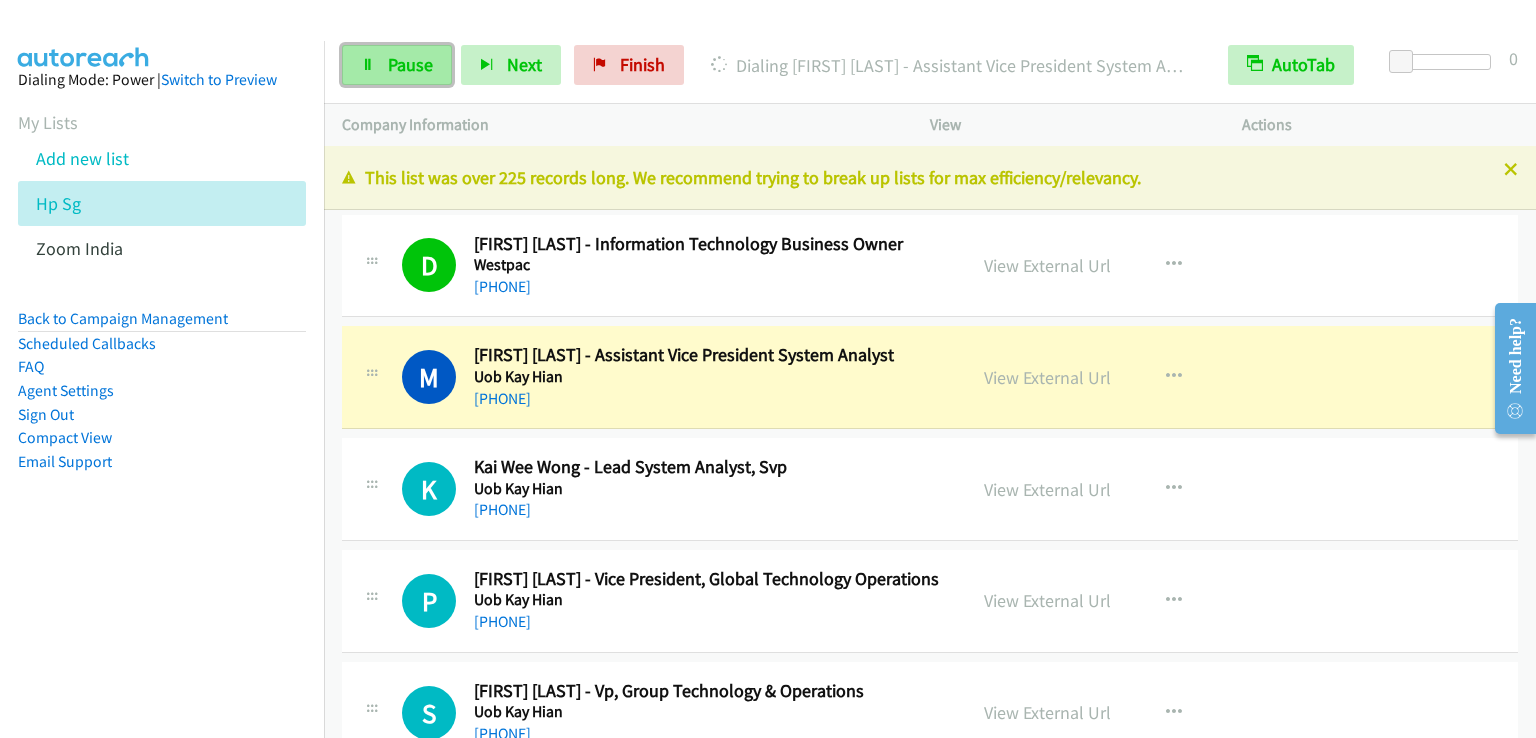click on "Pause" at bounding box center [410, 64] 